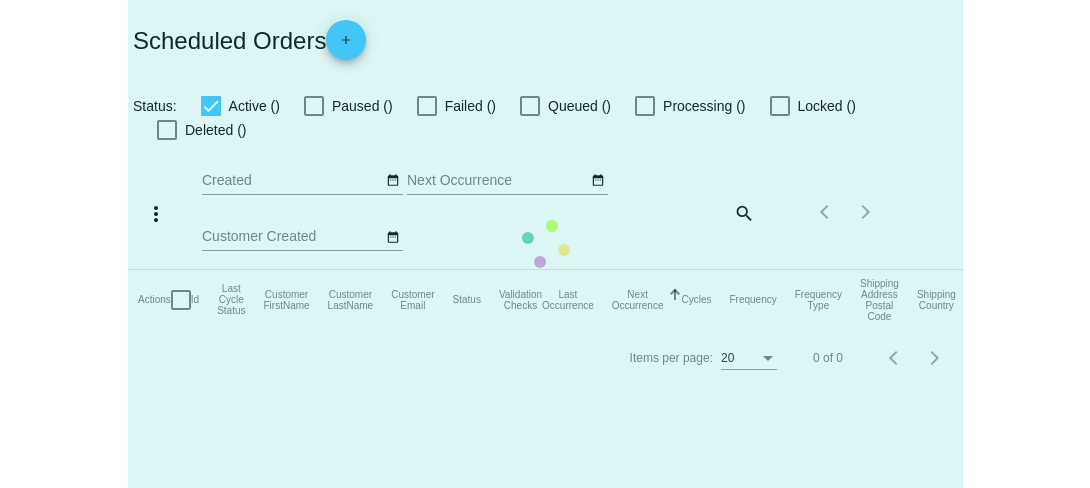 scroll, scrollTop: 0, scrollLeft: 0, axis: both 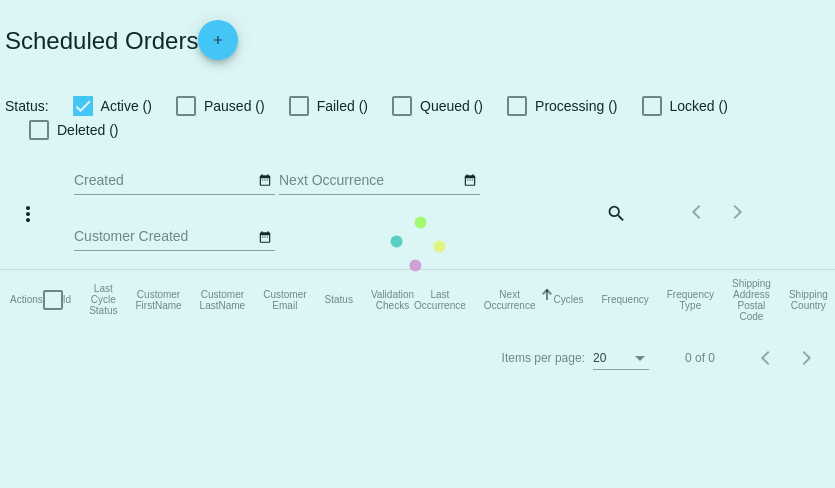 checkbox on "true" 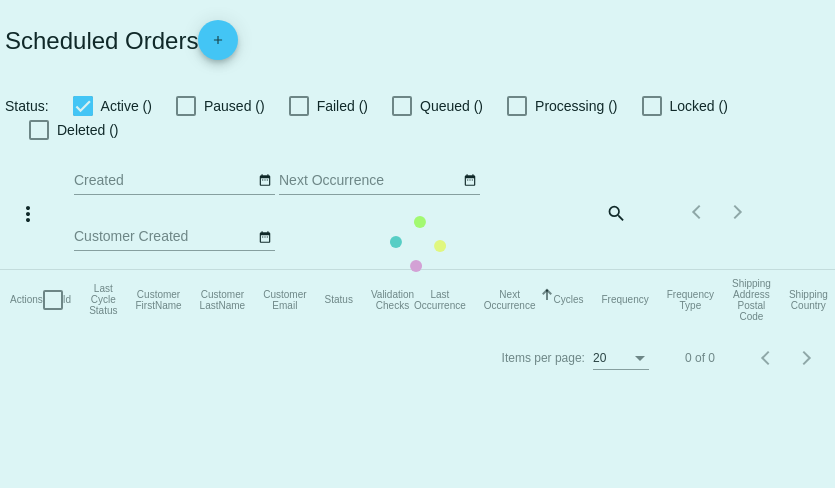 checkbox on "true" 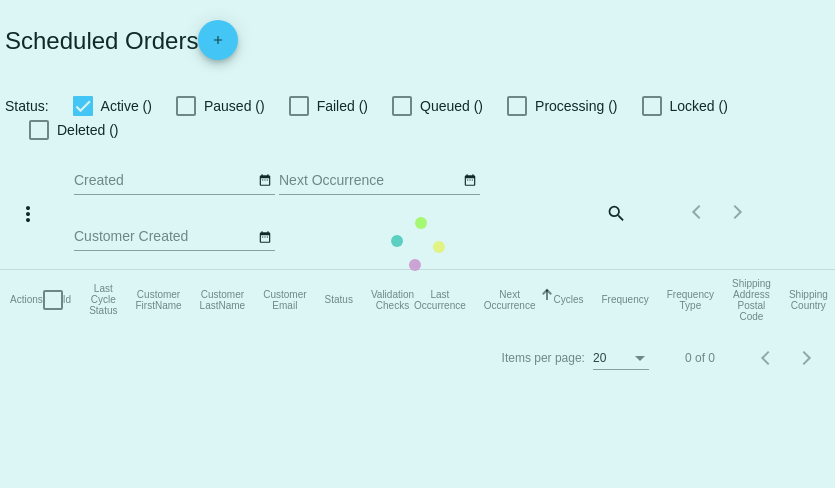 checkbox on "true" 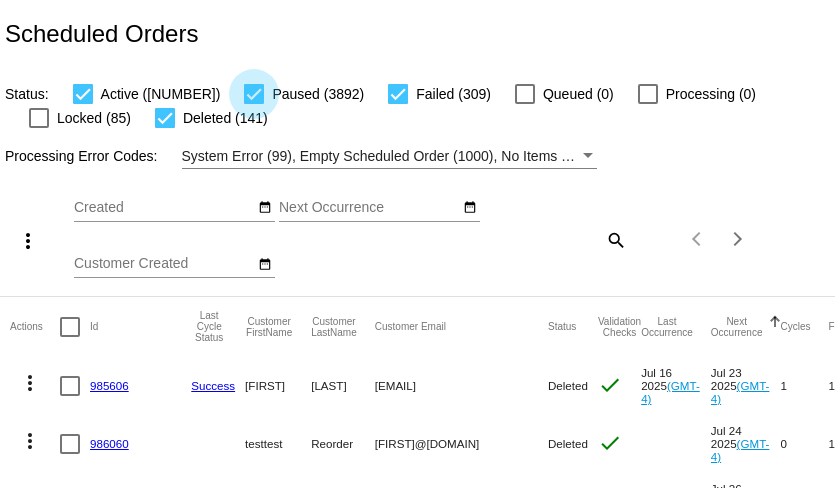 click at bounding box center [254, 94] 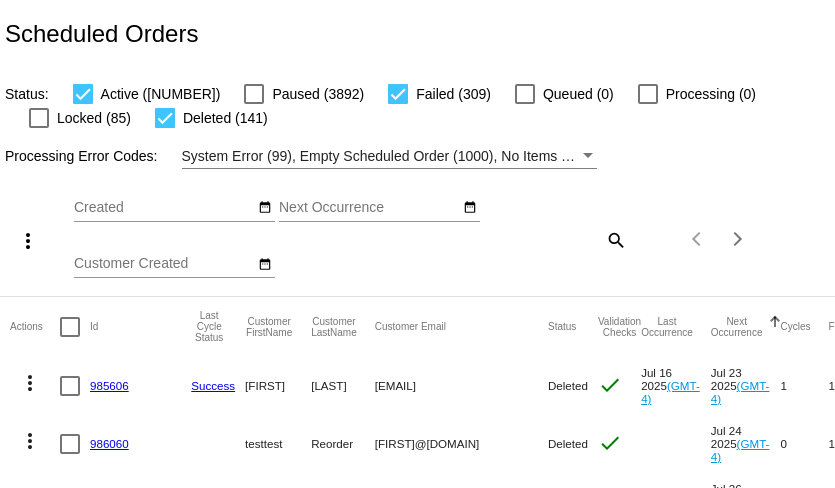 click at bounding box center [398, 94] 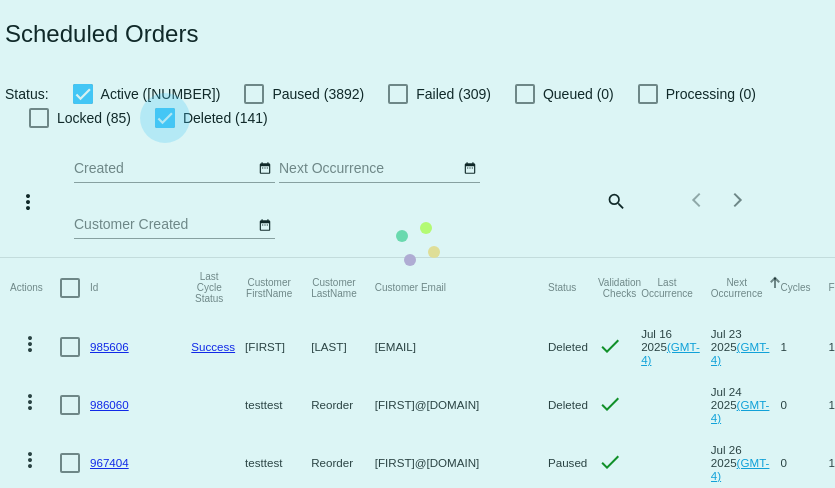 click on "Scheduled Orders
Status:
Active (2415)
Paused (3892)
Failed (309)
Queued (0)
Processing
(0)
Locked (85)
Deleted (141)
more_vert
Aug
Jan
Feb
Su Mo Tu We Th Fr Sa" 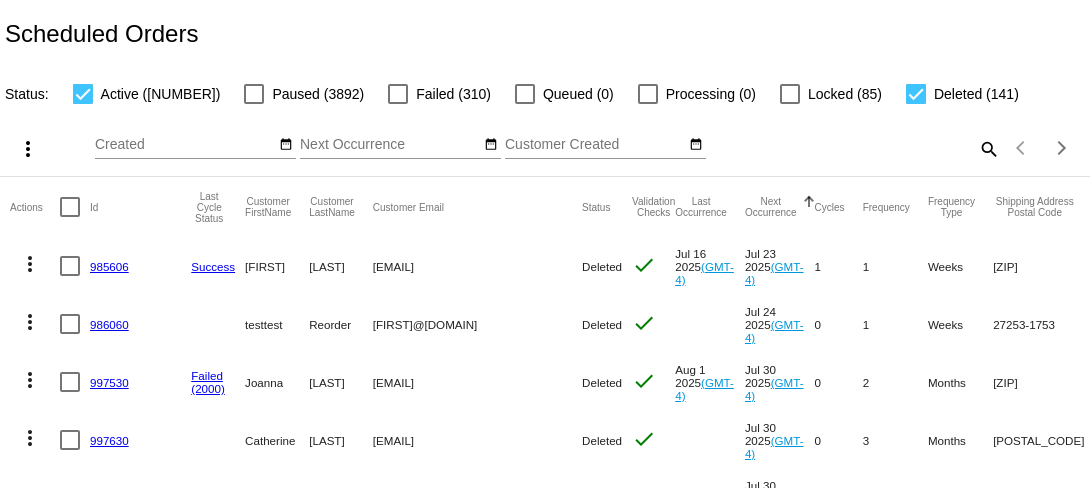 click at bounding box center (916, 94) 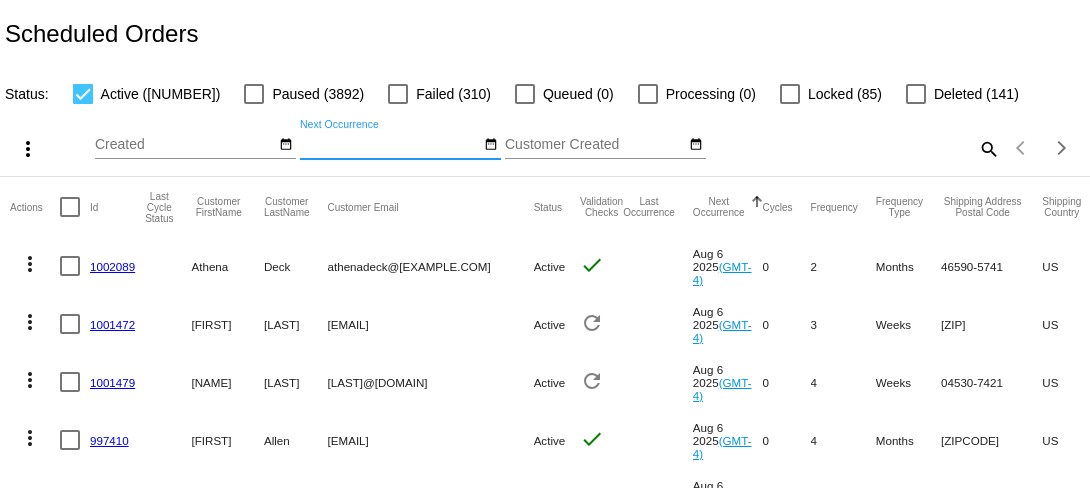 click on "Next Occurrence" at bounding box center [390, 145] 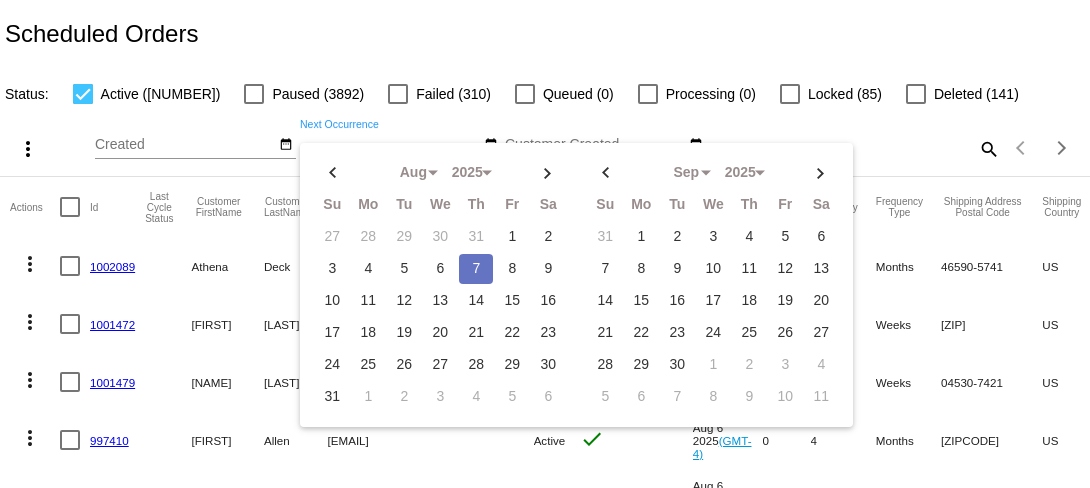 click on "7" 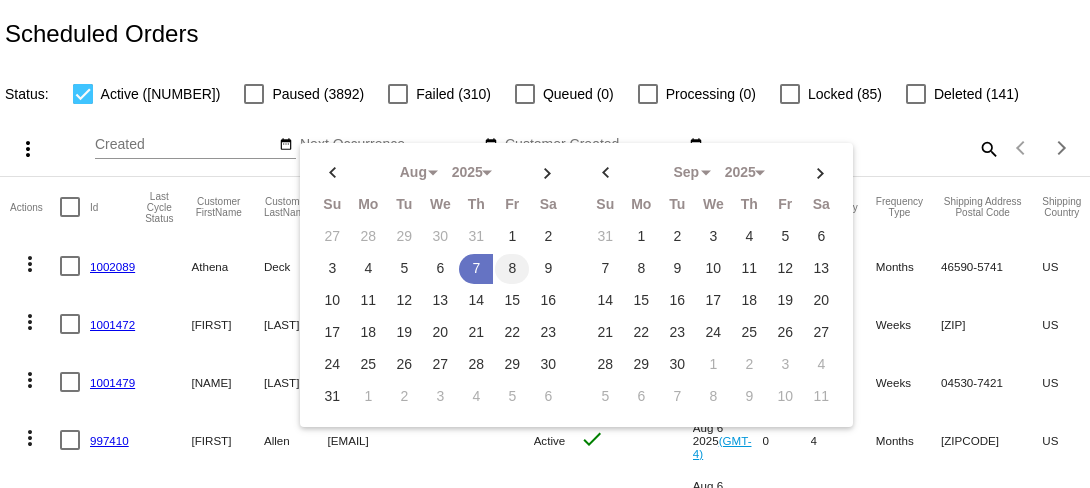 click on "8" 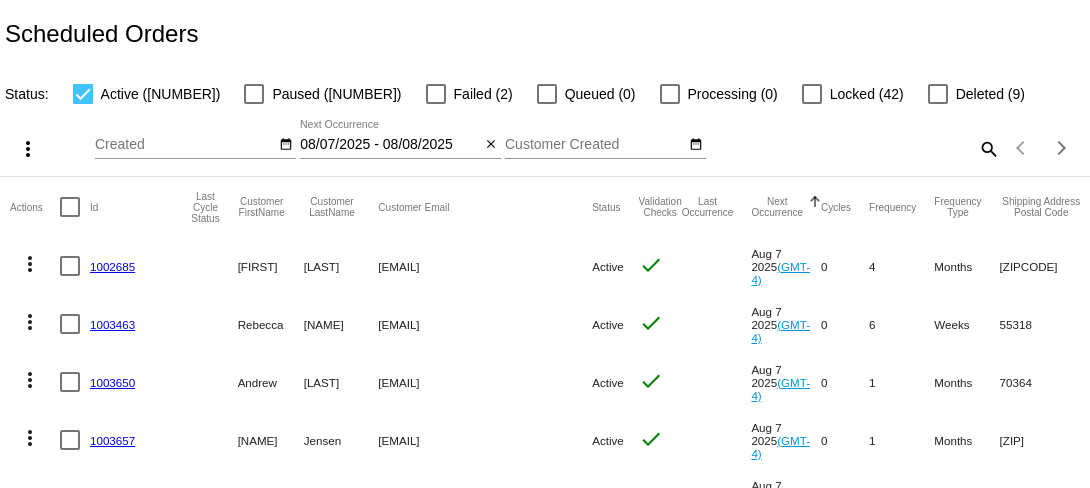 click on "08/07/2025 - 08/08/2025" at bounding box center (390, 145) 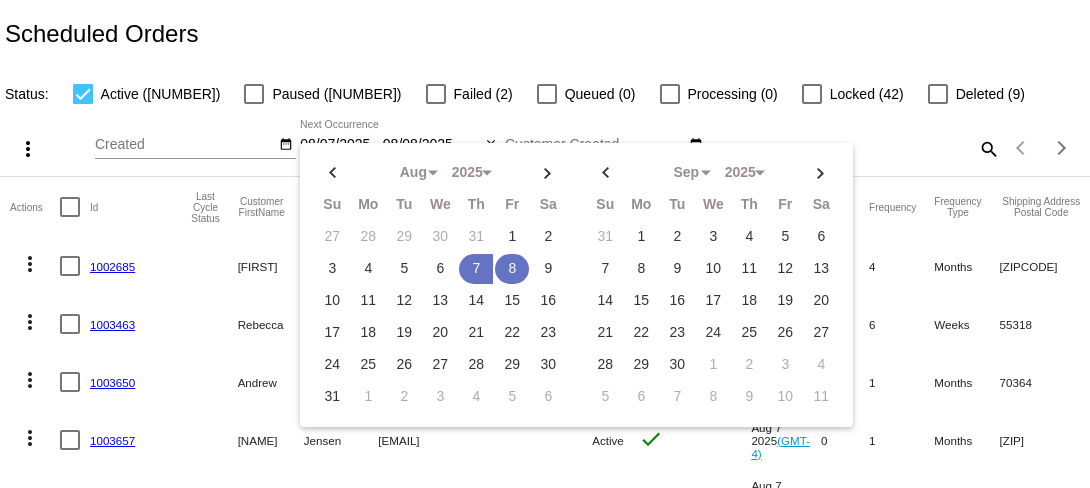 click on "8" 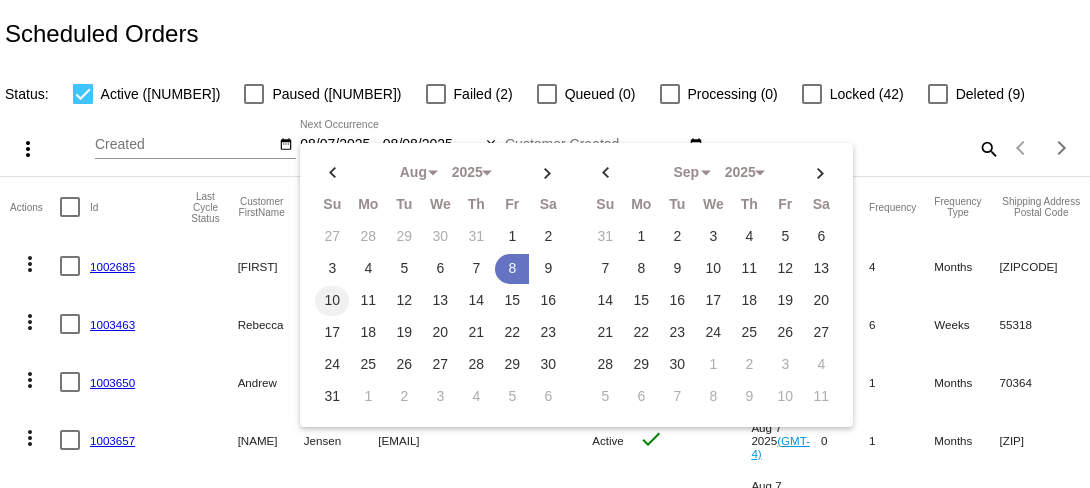 click on "10" 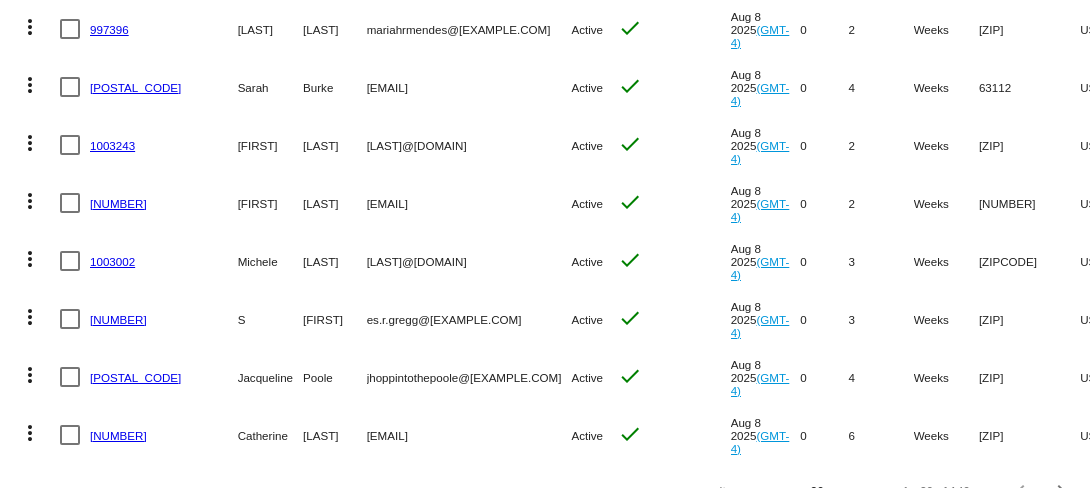 scroll, scrollTop: 1546, scrollLeft: 0, axis: vertical 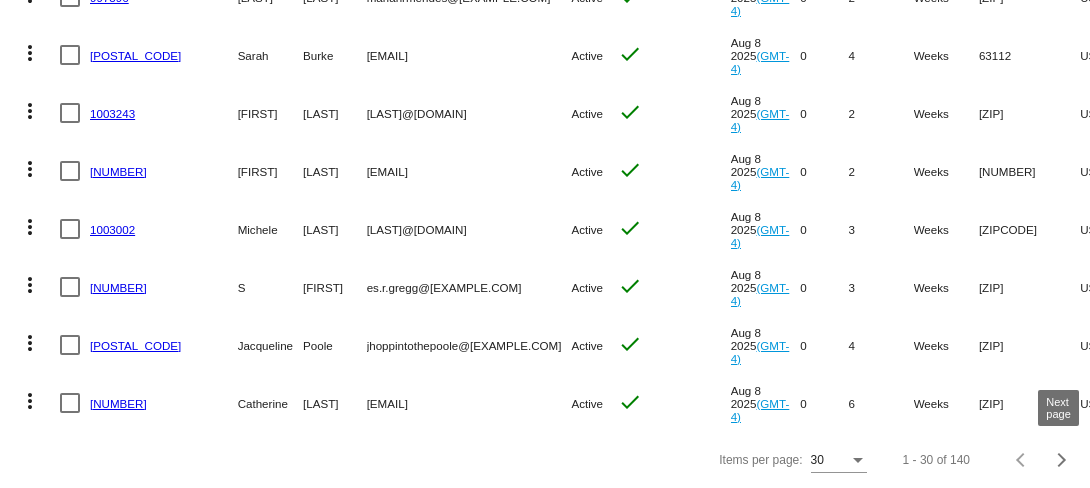 click 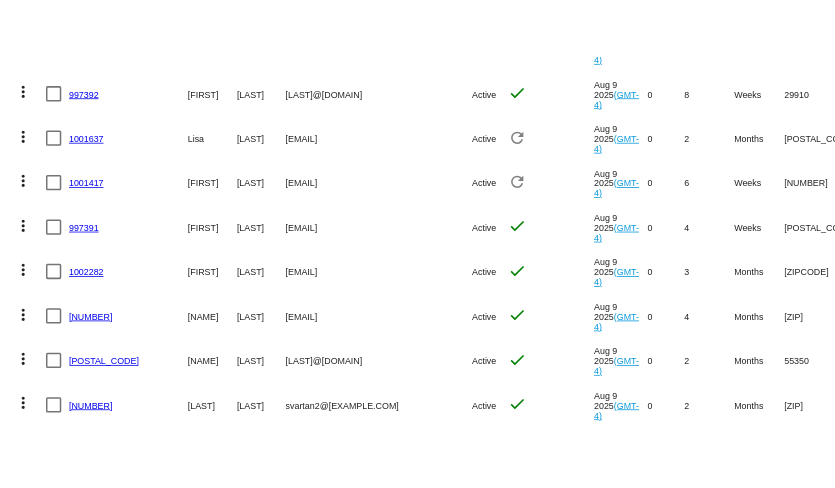 scroll, scrollTop: 1546, scrollLeft: 0, axis: vertical 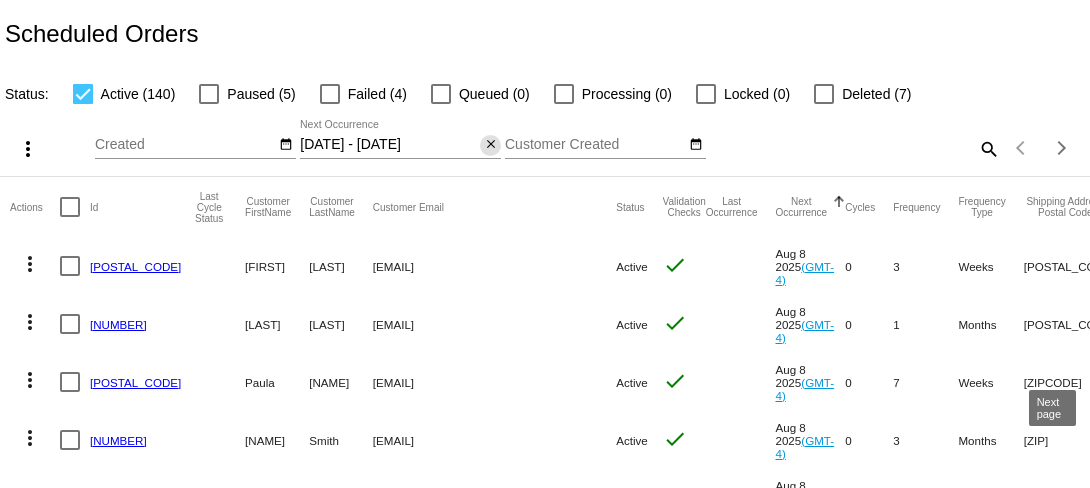 click on "close" 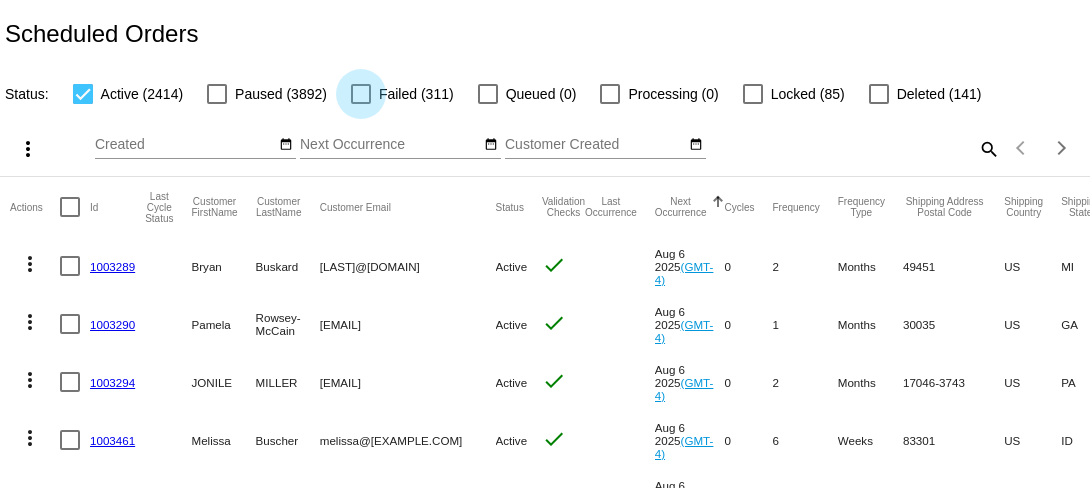 click at bounding box center (361, 94) 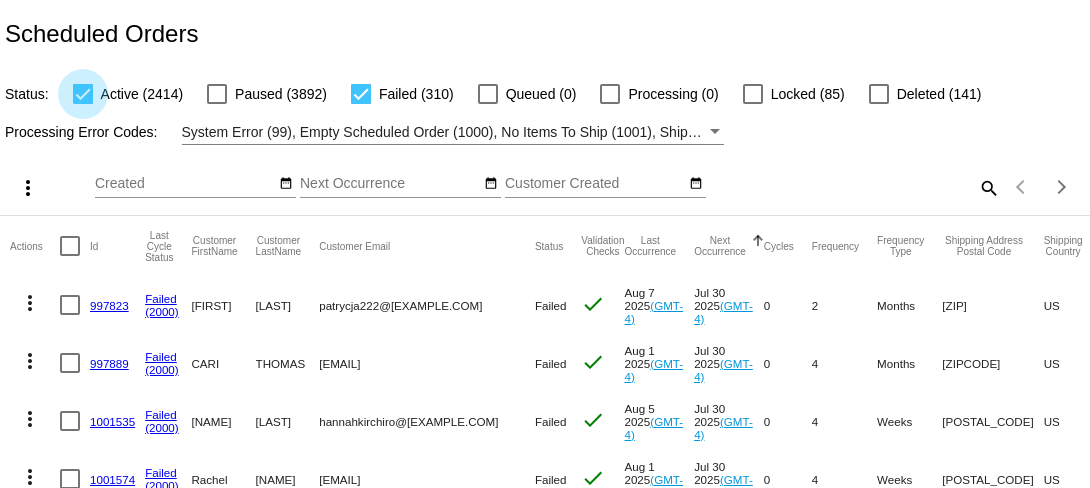 click at bounding box center (83, 94) 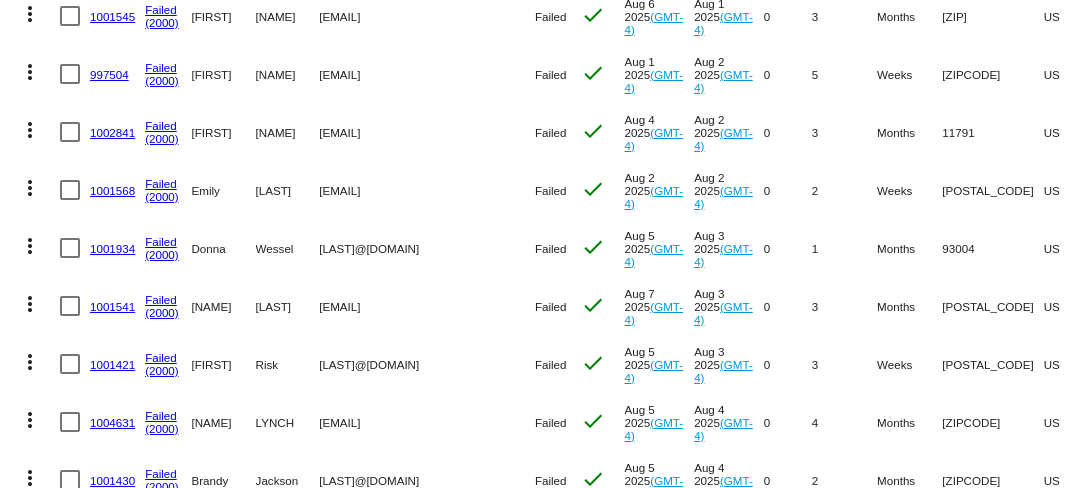 scroll, scrollTop: 1585, scrollLeft: 0, axis: vertical 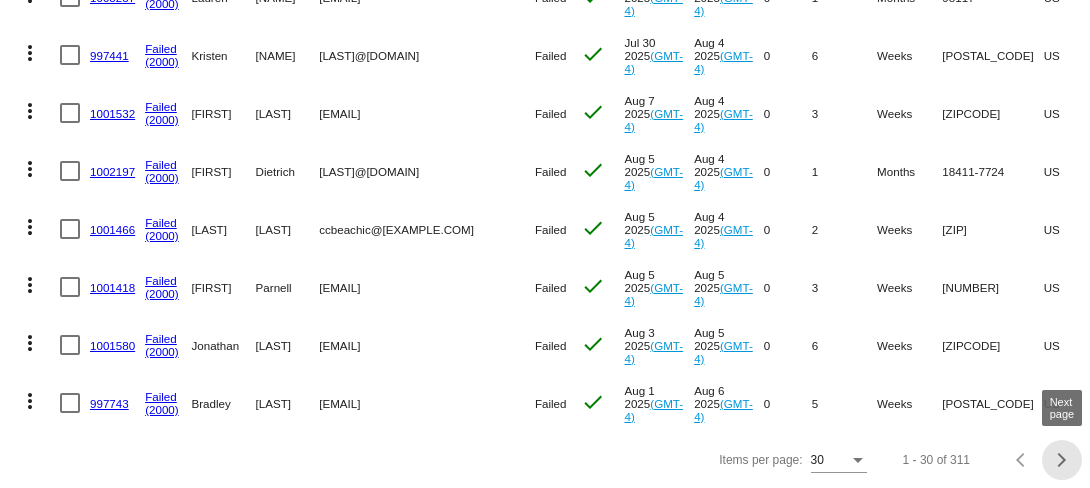 click 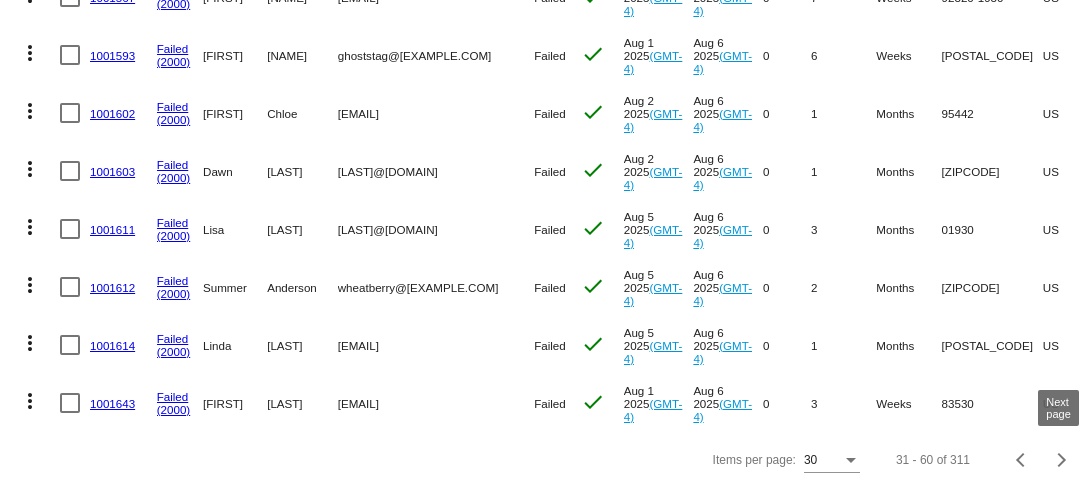 click 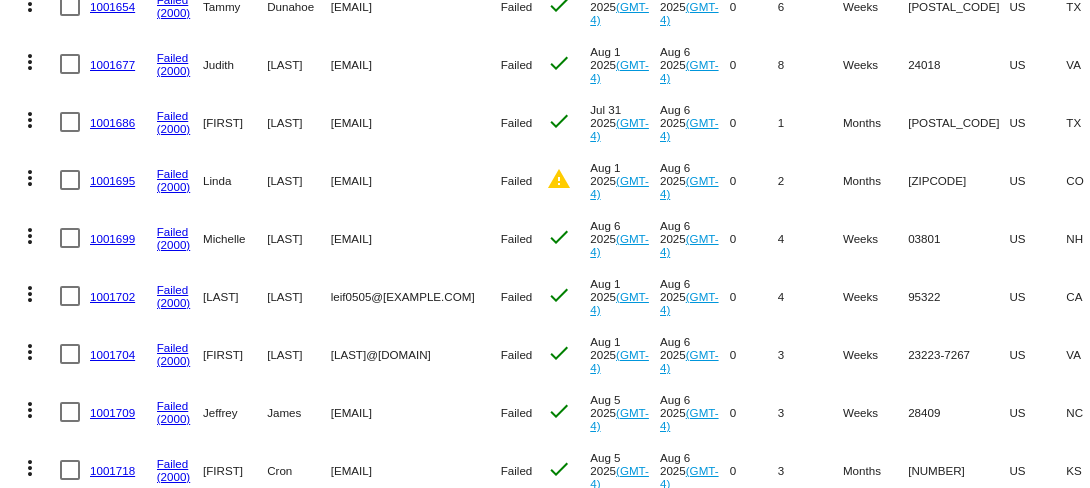 scroll, scrollTop: 0, scrollLeft: 0, axis: both 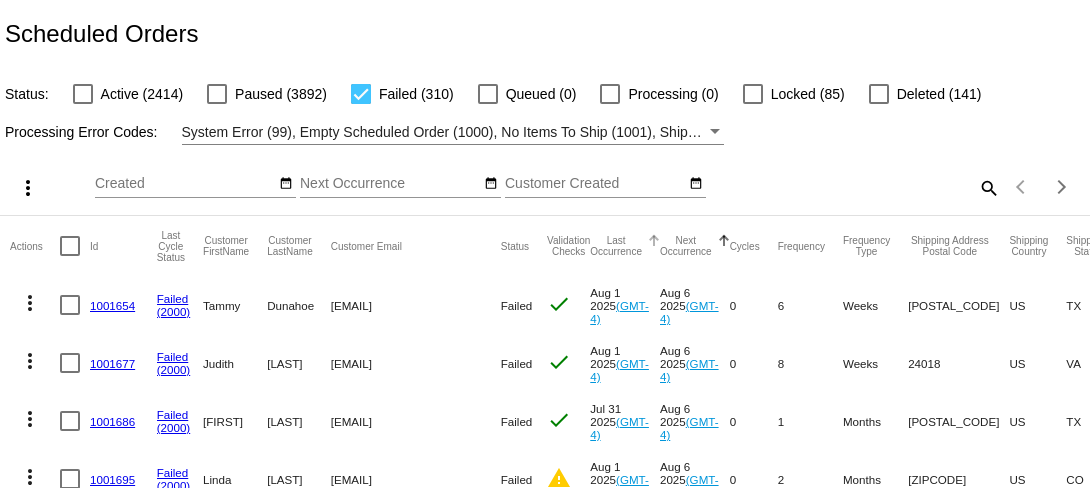 click 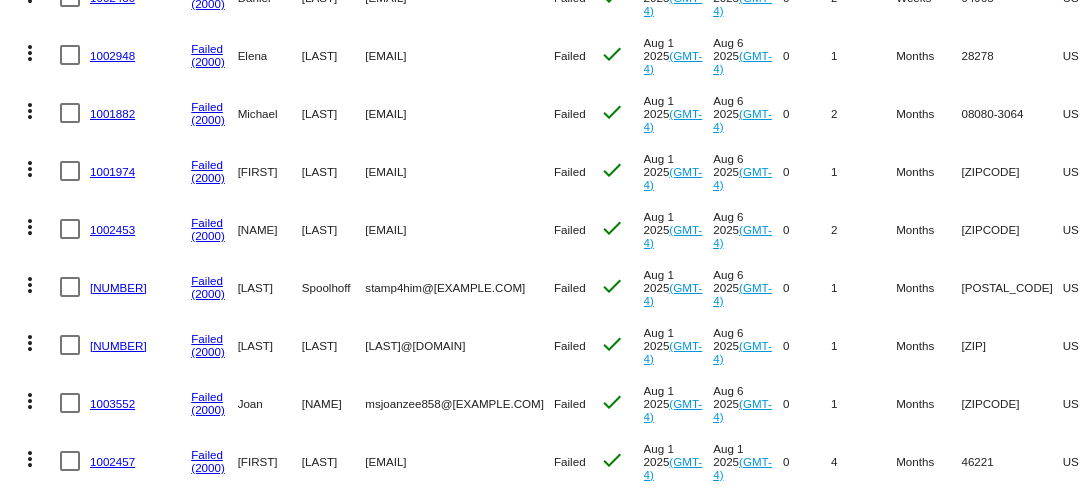 scroll, scrollTop: 1585, scrollLeft: 0, axis: vertical 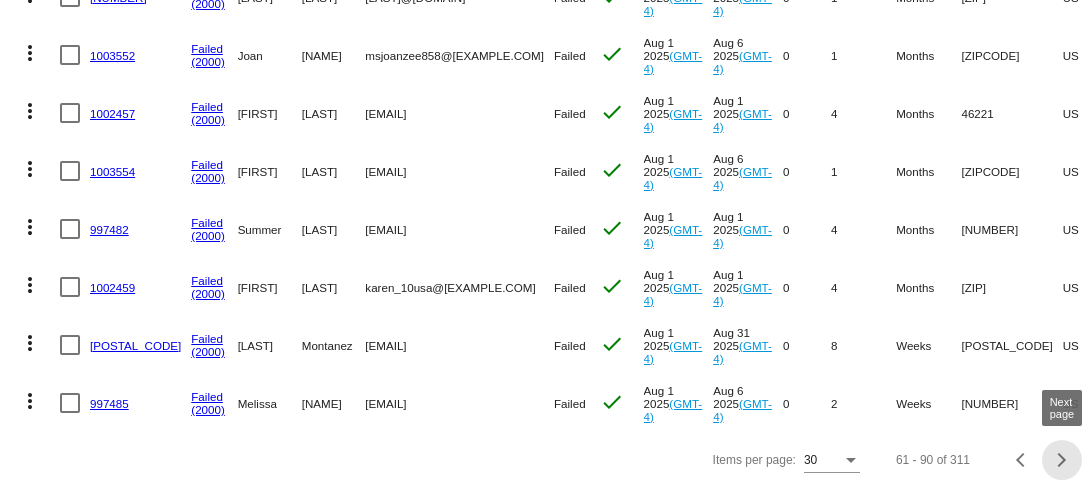 click 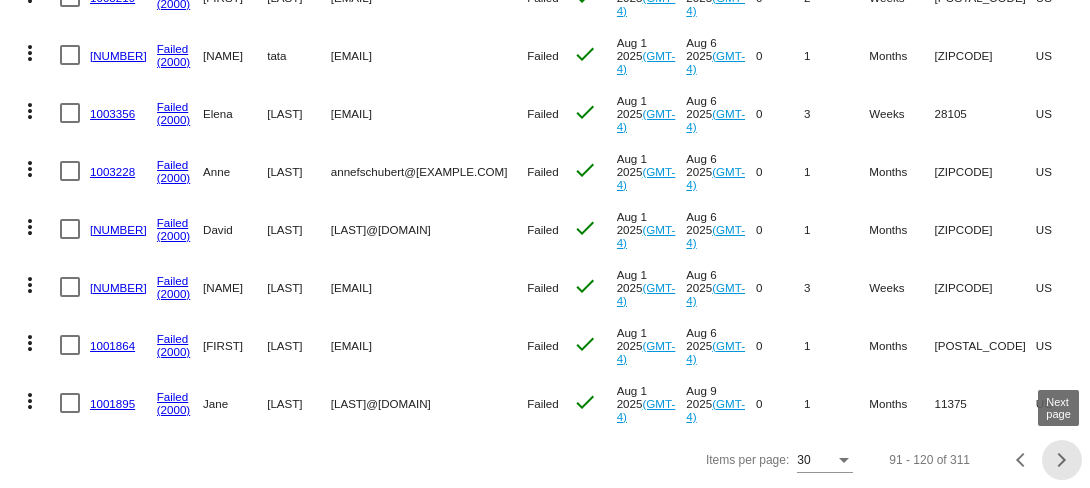 click 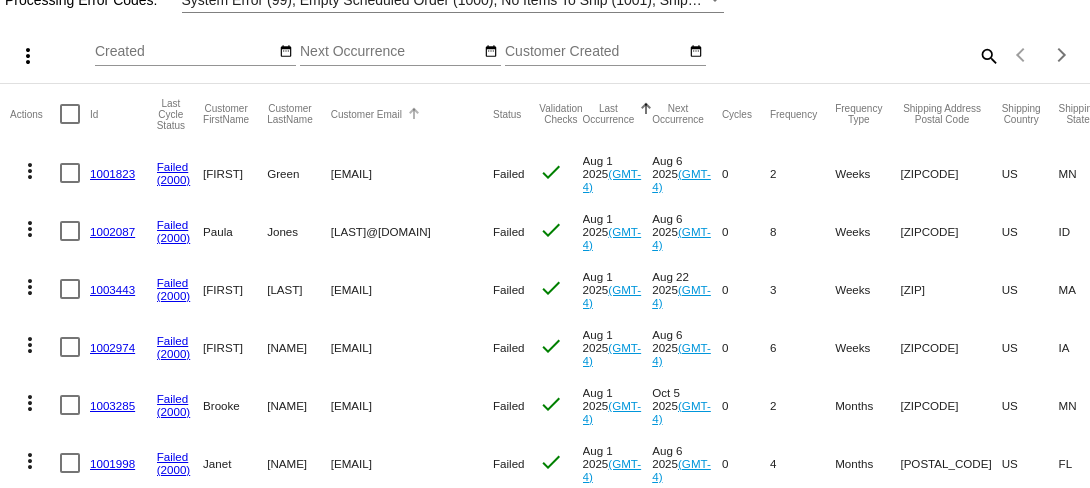 scroll, scrollTop: 135, scrollLeft: 0, axis: vertical 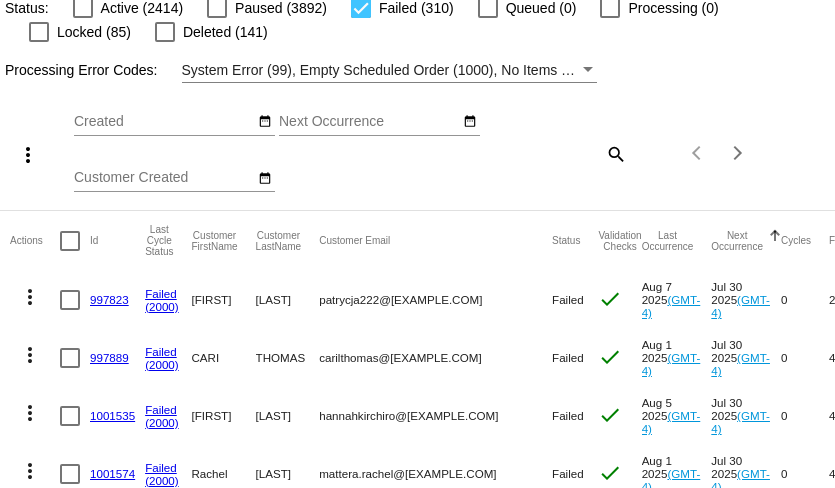 click on "[EMAIL]" 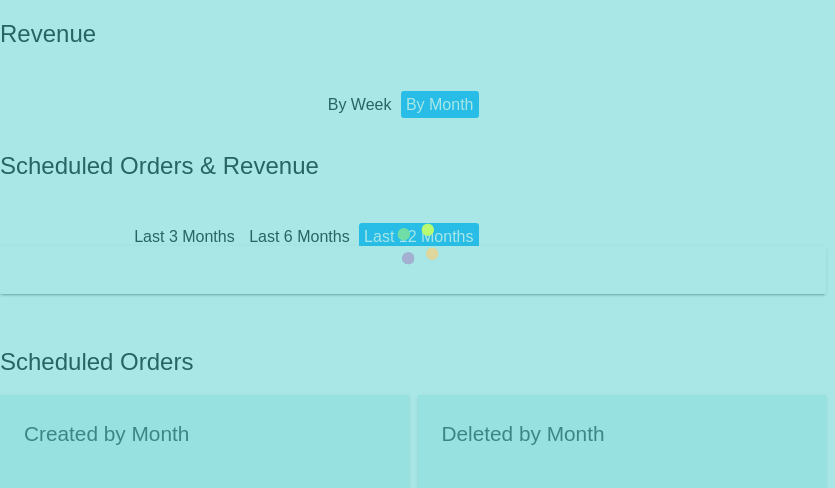 scroll, scrollTop: 0, scrollLeft: 0, axis: both 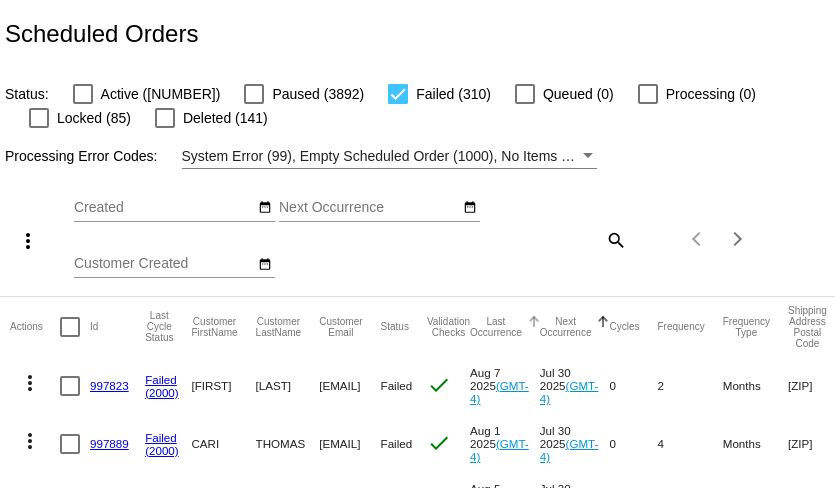 click 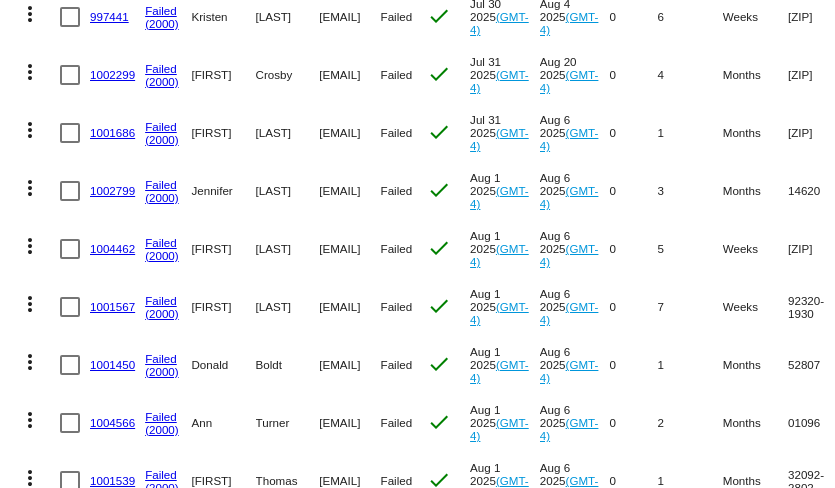 scroll, scrollTop: 413, scrollLeft: 0, axis: vertical 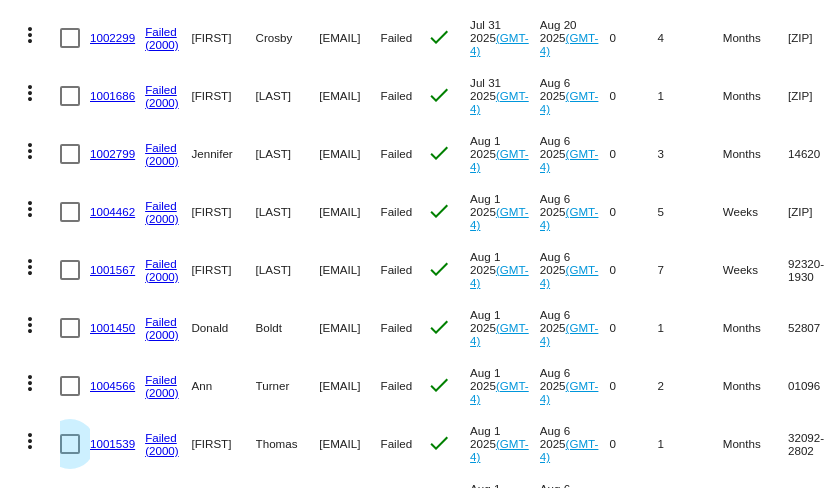 click at bounding box center (70, 444) 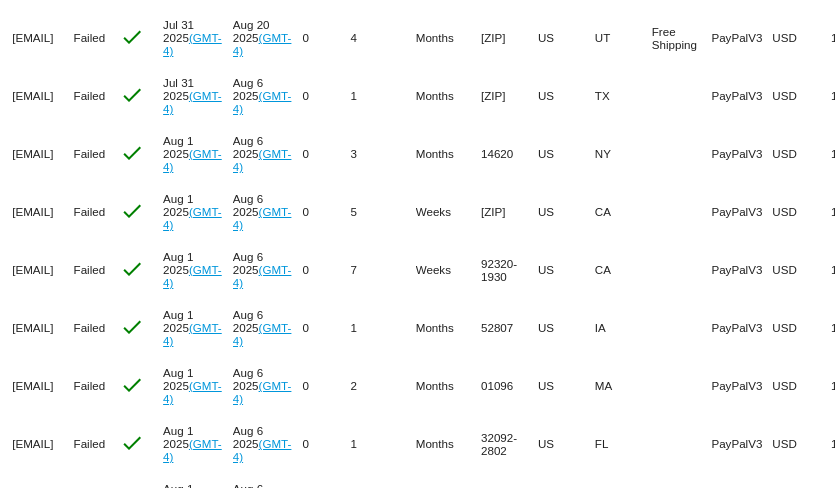 scroll, scrollTop: 0, scrollLeft: 308, axis: horizontal 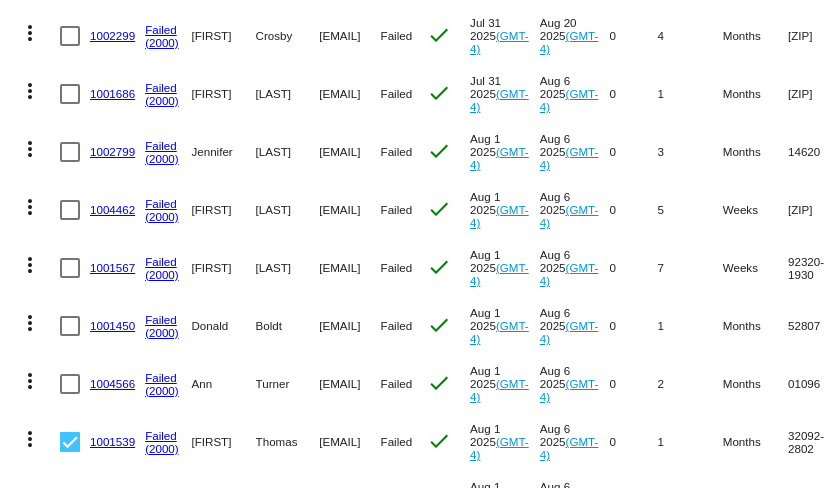 click on "crosby3003@gmail.com" 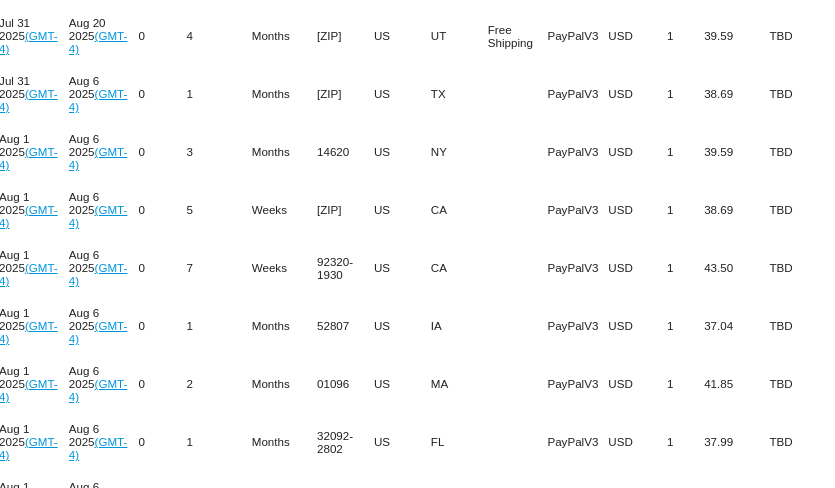 scroll, scrollTop: 0, scrollLeft: 553, axis: horizontal 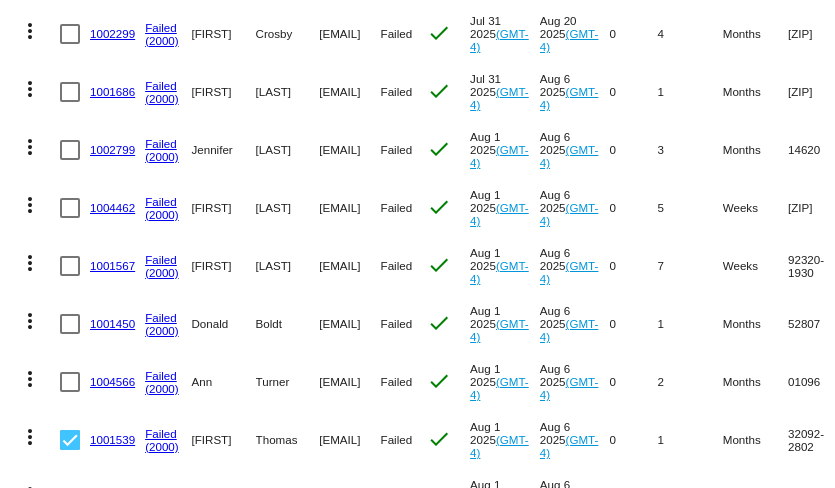 click on "1001686" 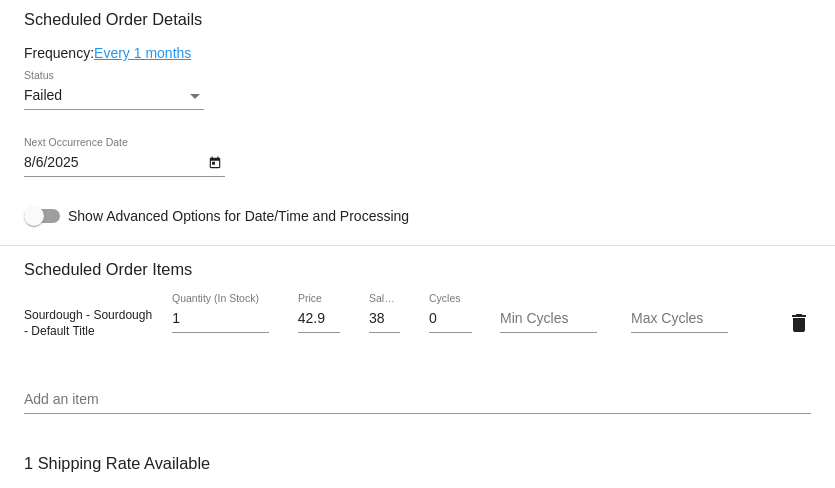 scroll, scrollTop: 1262, scrollLeft: 0, axis: vertical 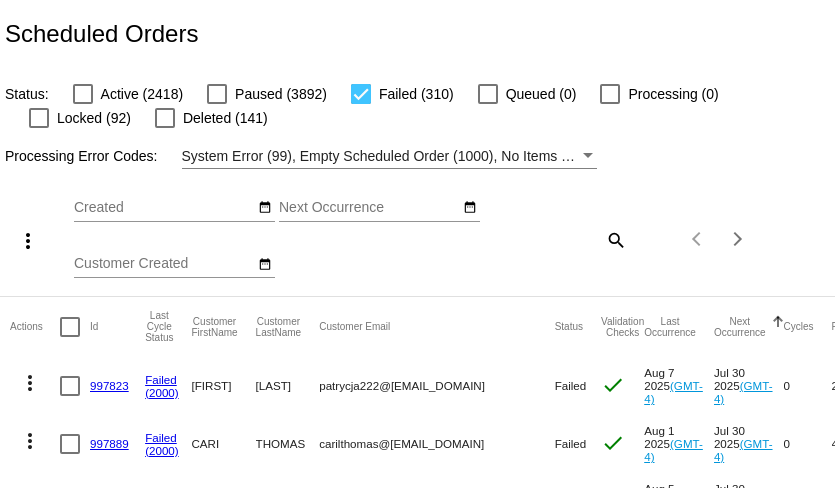 click on "search" 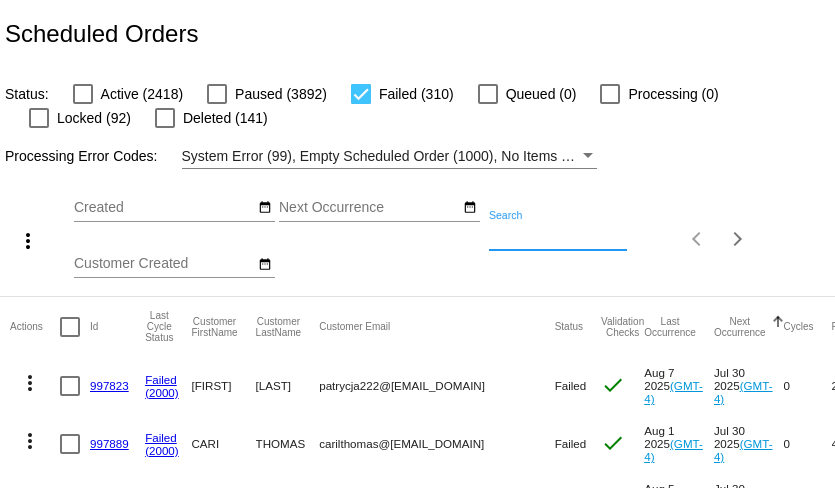 click on "Search" at bounding box center [558, 236] 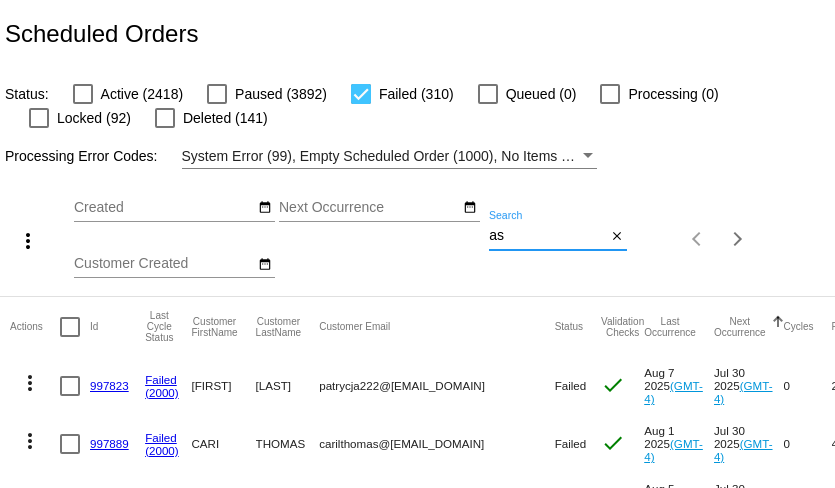 type on "a" 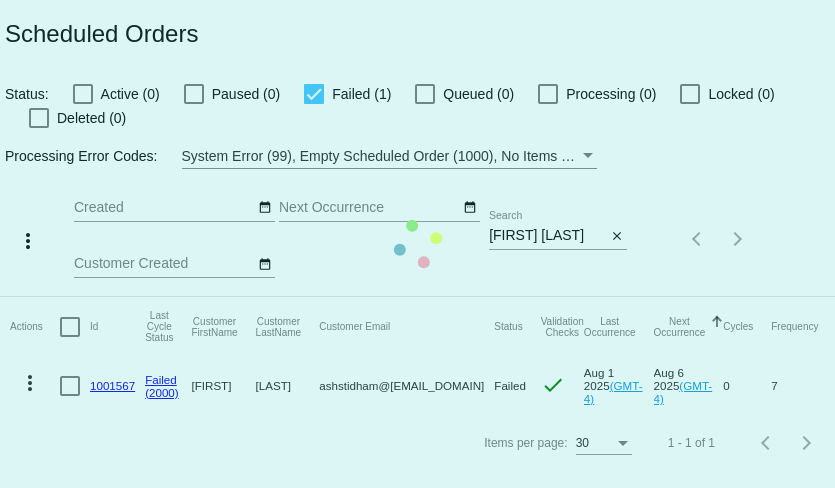 click on "Actions
Id   Last Cycle Status   Customer FirstName   Customer LastName   Customer Email   Status   Validation Checks   Last Occurrence   Next Occurrence   Sorted by NextOccurrenceUtc ascending  Cycles   Frequency   Frequency Type   Shipping Address Postal Code
Shipping Country
Shipping State
Preferred Shipping Option
Payment Method   Currency   Total Product Quantity   Scheduled Order Subtotal
Scheduled Order LTV
more_vert
1001567
Failed
(2000)
Ashlee
Stidham
ashstidham@gmail.com
Failed
check
Aug 1 2025
(GMT-4)
Aug 6 2025
(GMT-4)
0  7  Weeks  92320-1930  US  CA    PayPalV3  USD  1  43.50  TBD" 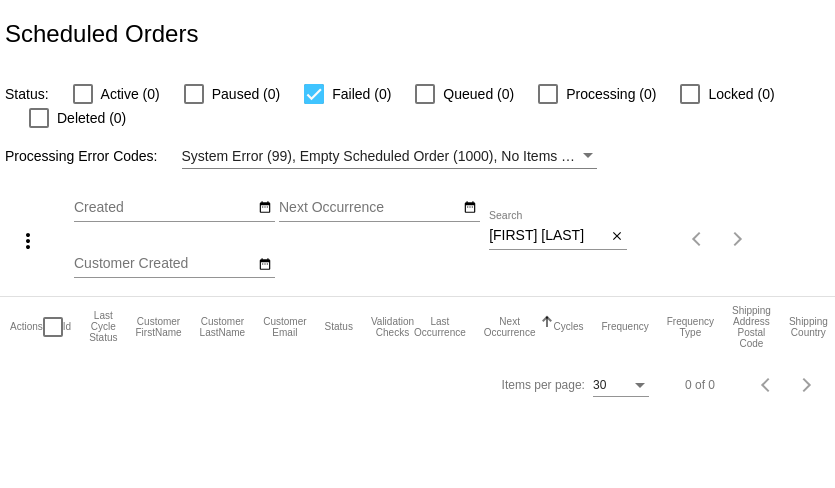 click on "ashlee stid" at bounding box center (547, 236) 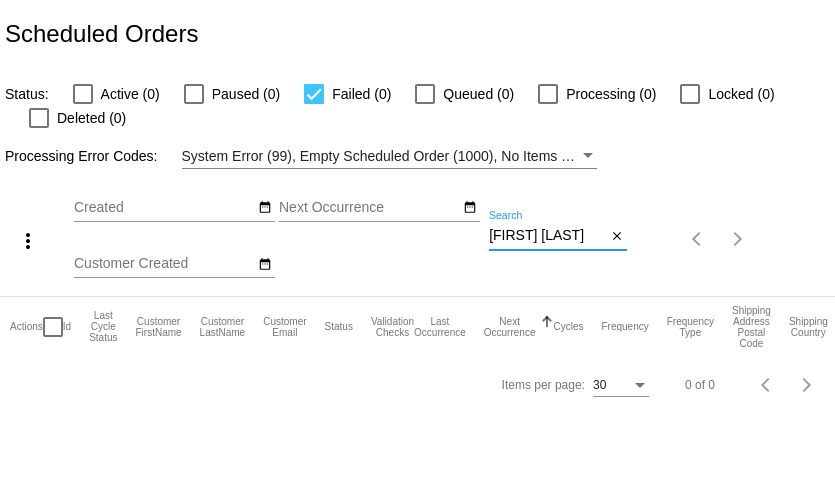 click on "ashlee stidham" at bounding box center [547, 236] 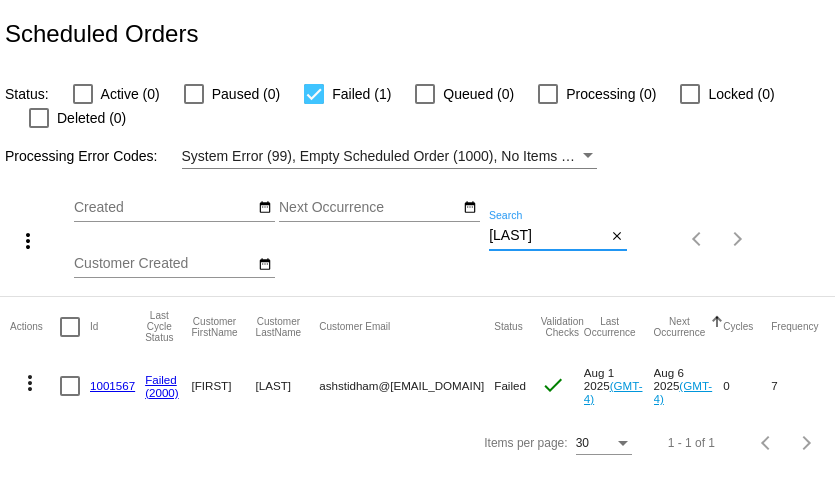 type on "[LAST_NAME]" 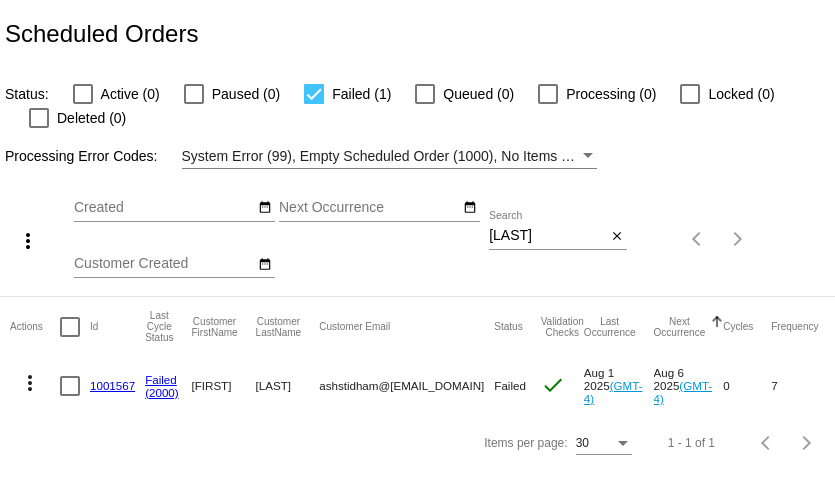click on "1001567" 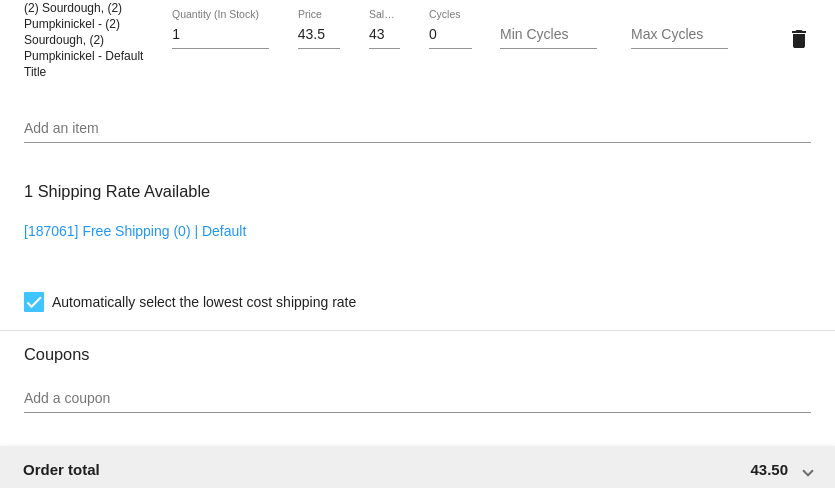 scroll, scrollTop: 1551, scrollLeft: 0, axis: vertical 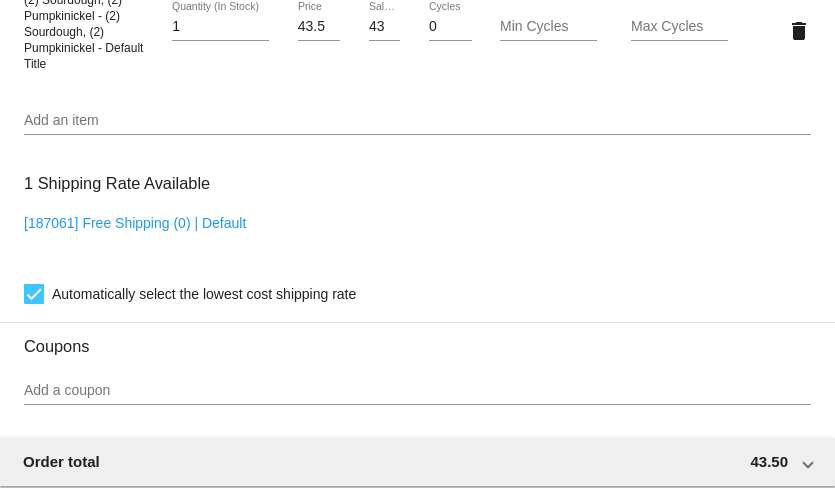 click on "[187061] Free Shipping (0) | Default" 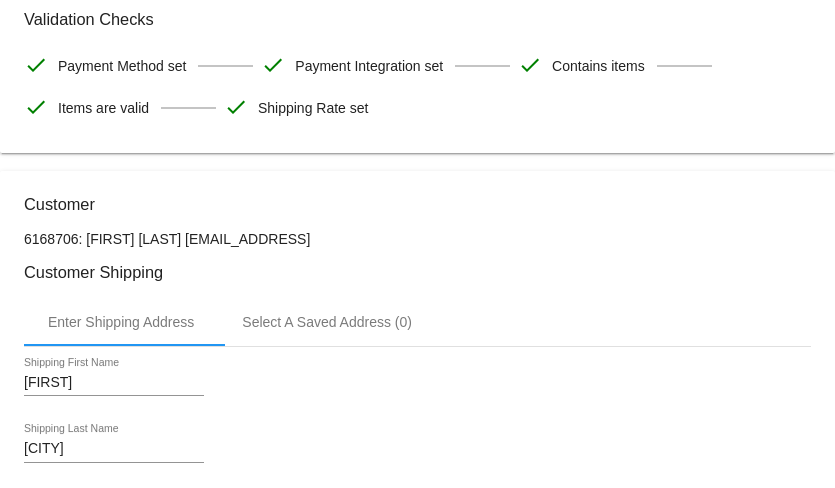 scroll, scrollTop: 374, scrollLeft: 0, axis: vertical 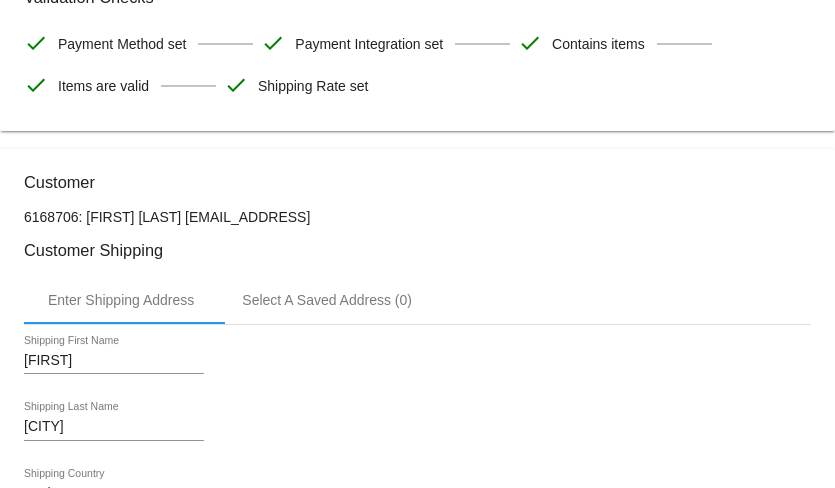 click on "6168706: Ashlee Stidham
ashstidham@gmail.com" 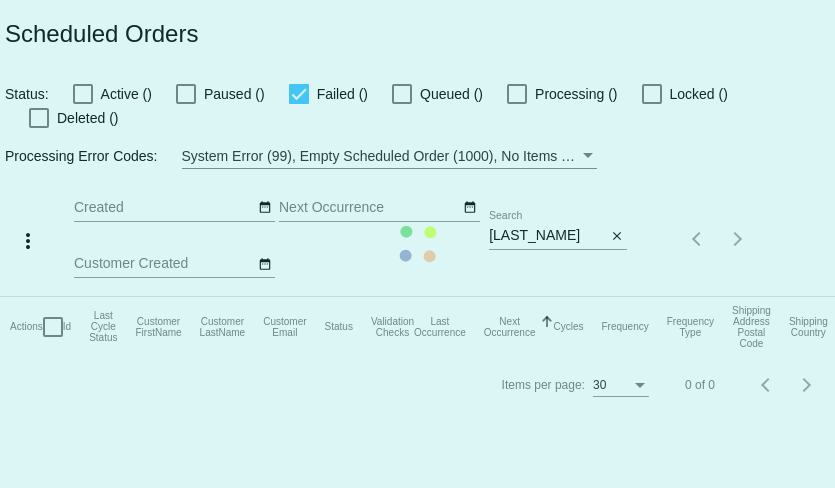 scroll, scrollTop: 0, scrollLeft: 0, axis: both 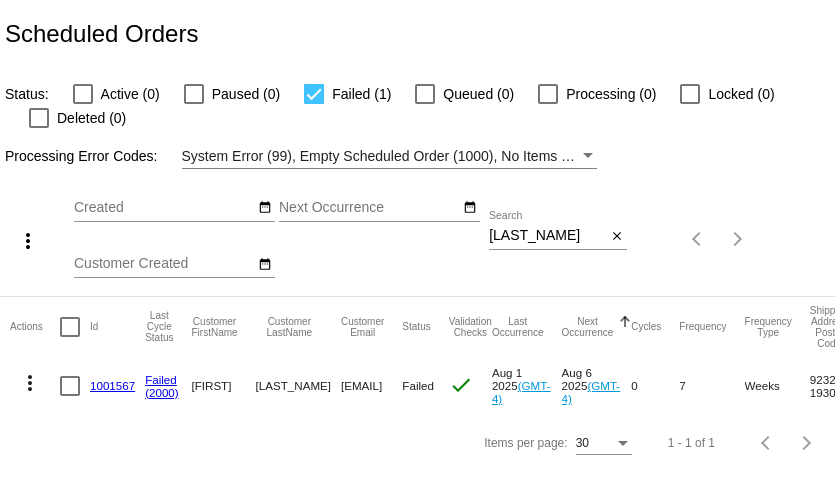 click on "[LAST_NAME]
Search
close" 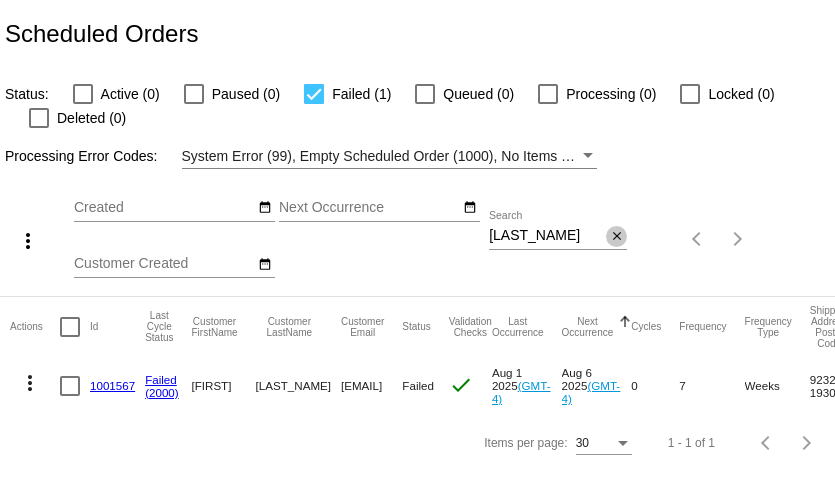 click on "close" 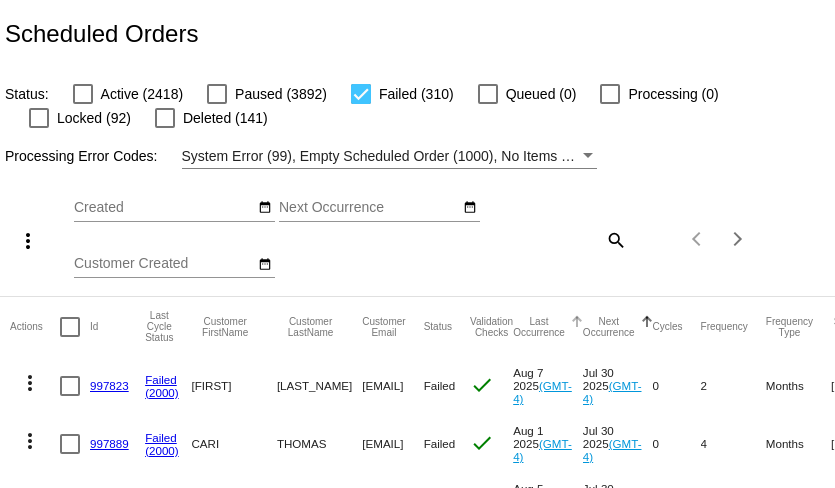 click on "Last Occurrence" 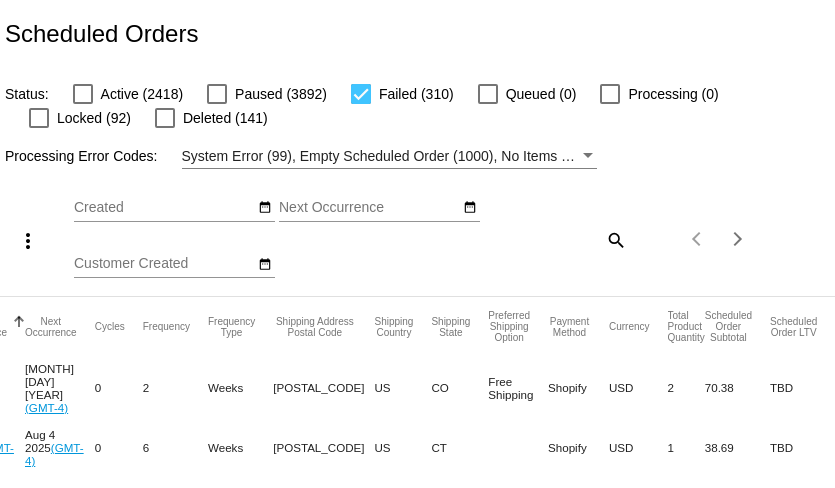 scroll, scrollTop: 0, scrollLeft: 658, axis: horizontal 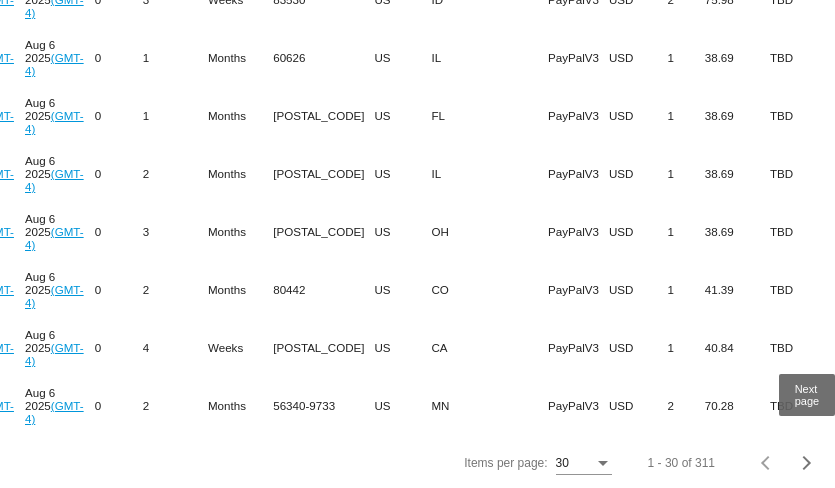 click 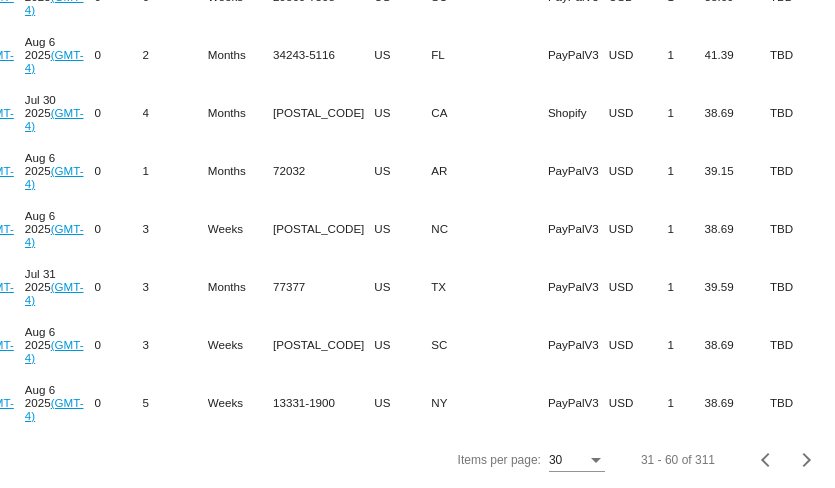 scroll, scrollTop: 0, scrollLeft: 627, axis: horizontal 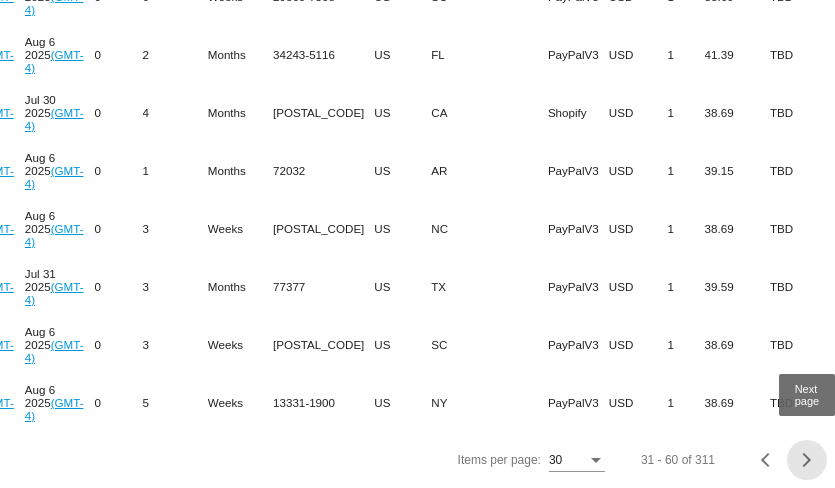 click 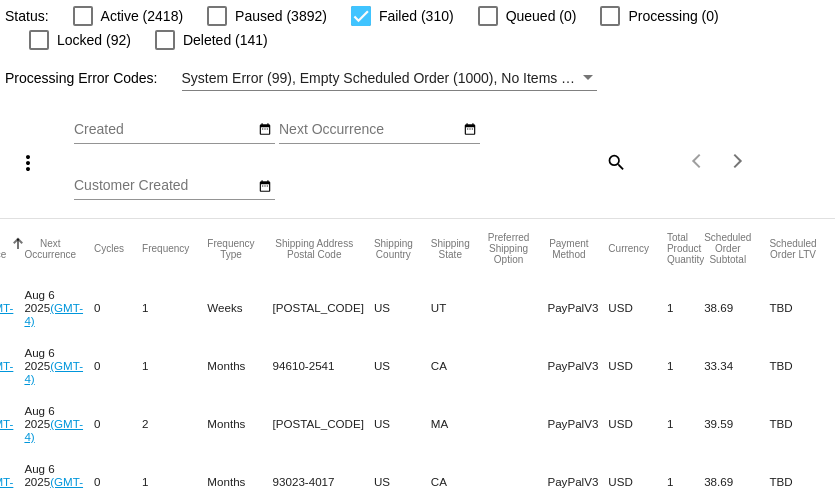 scroll, scrollTop: 0, scrollLeft: 0, axis: both 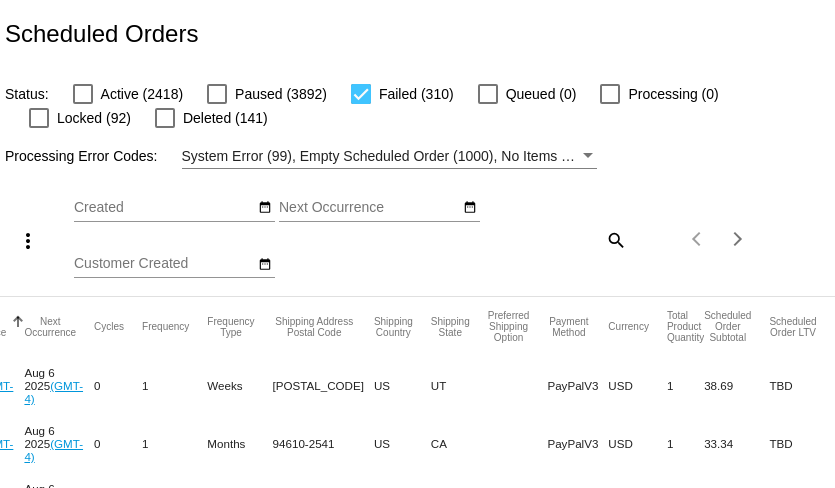 click on "search" 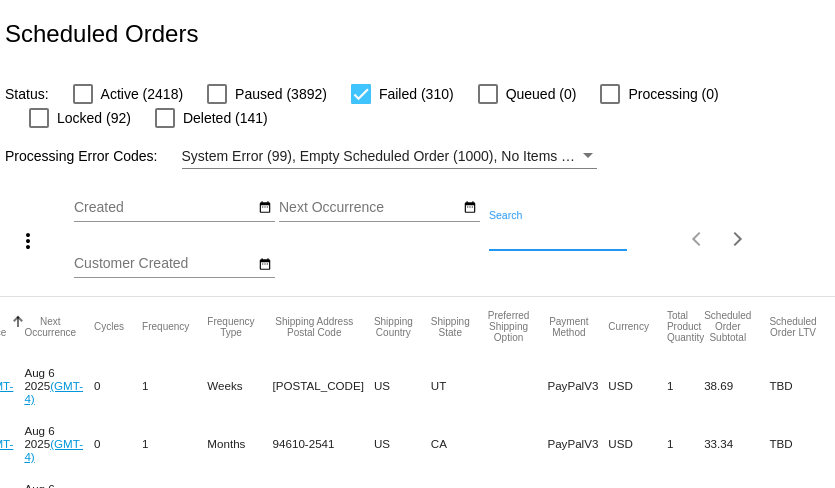 click on "Search" at bounding box center (558, 236) 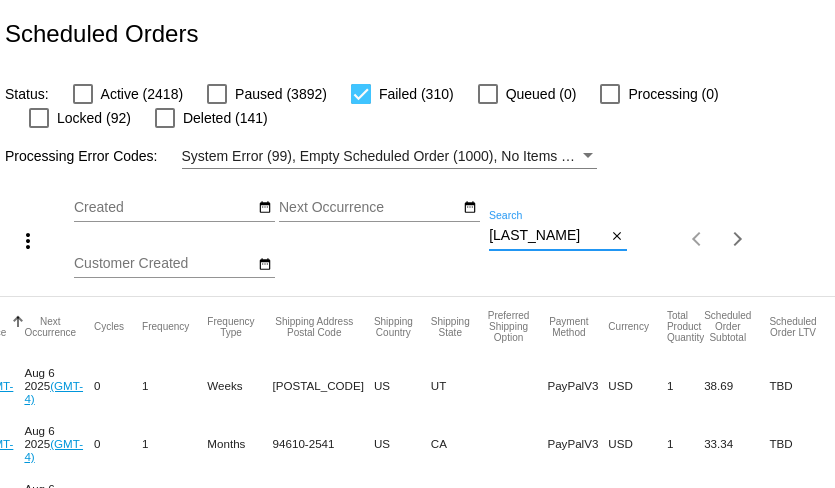 type on "[LAST_NAME]" 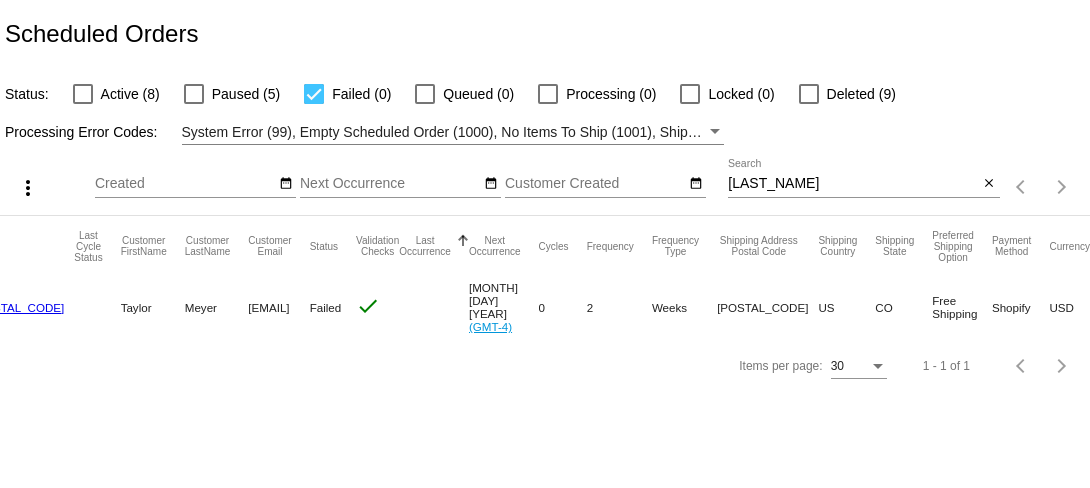 scroll, scrollTop: 0, scrollLeft: 0, axis: both 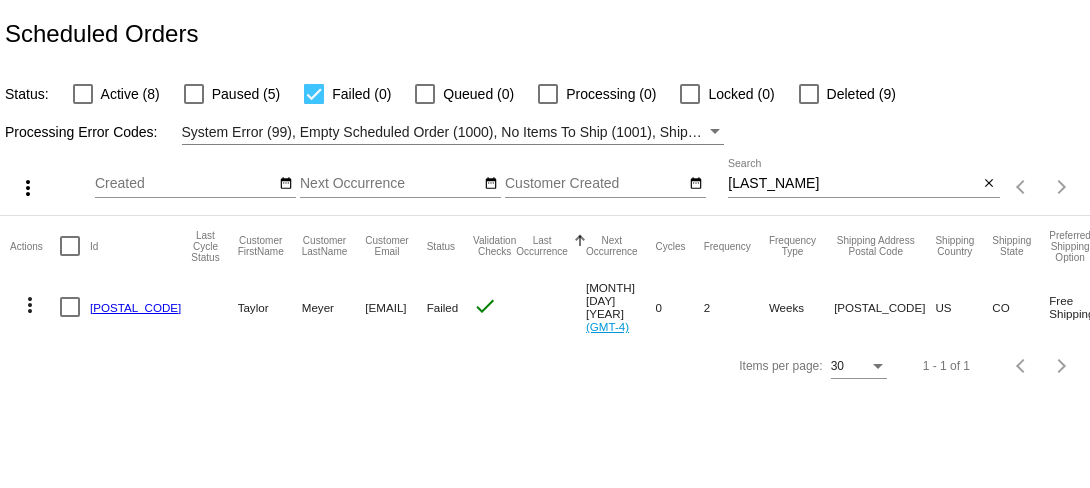 click on "[POSTAL_CODE]" 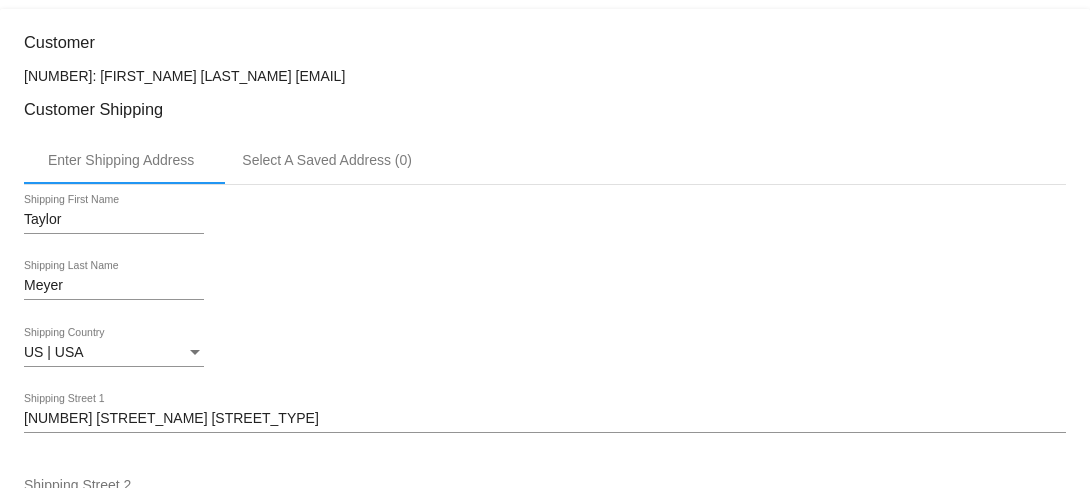 scroll, scrollTop: 0, scrollLeft: 0, axis: both 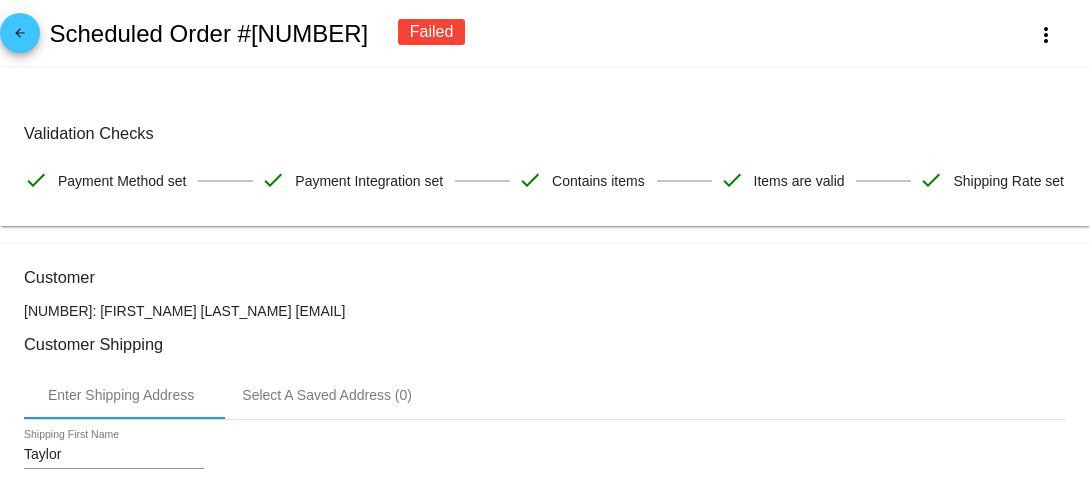 click on "arrow_back" 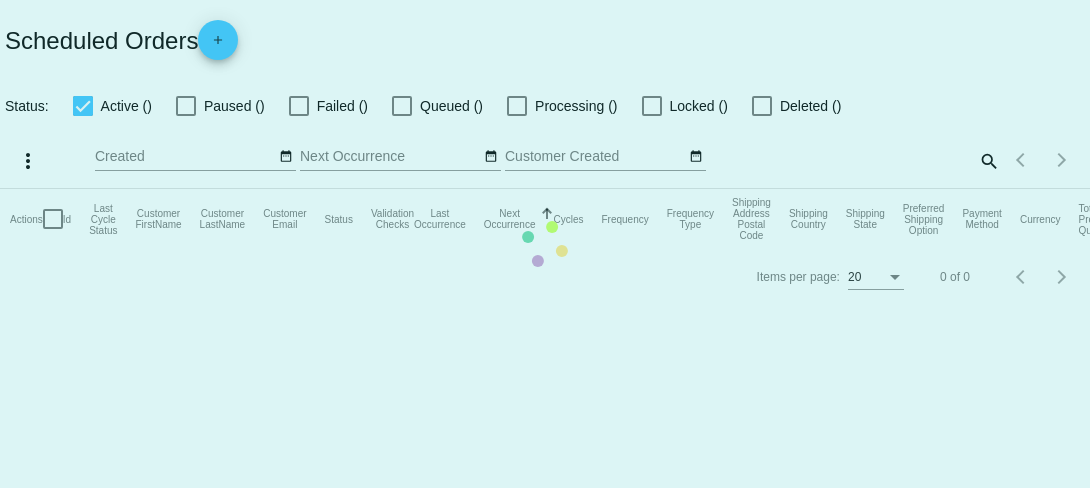 checkbox on "false" 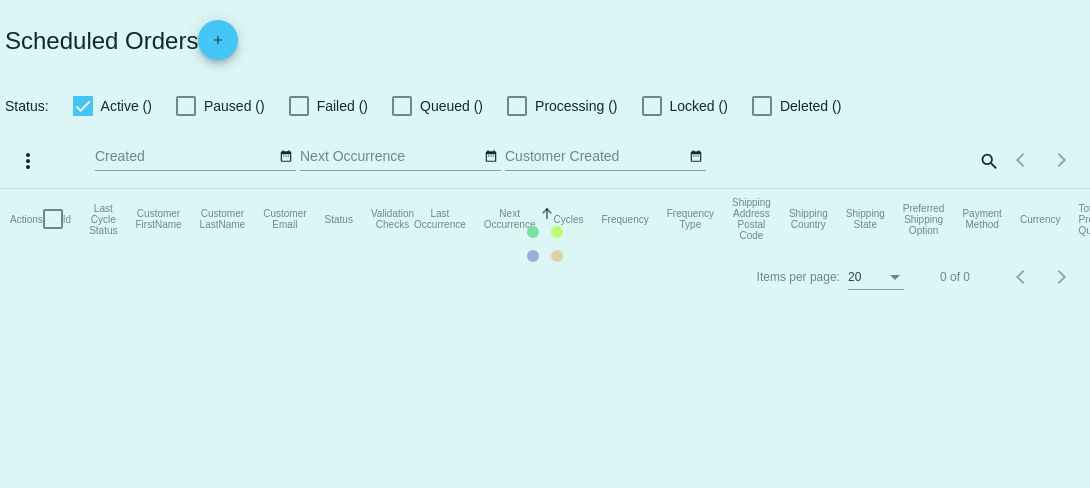 checkbox on "true" 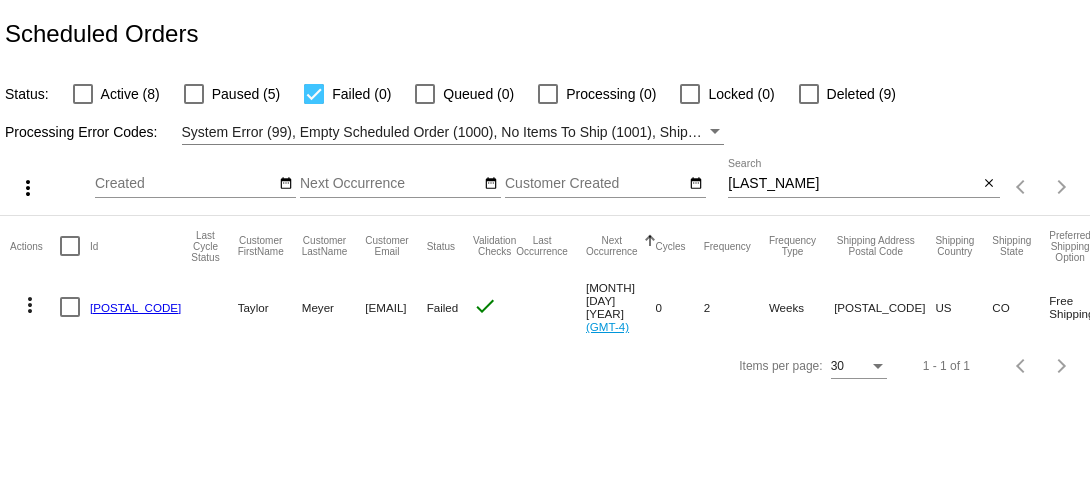 click on "[LAST_NAME]" at bounding box center (853, 184) 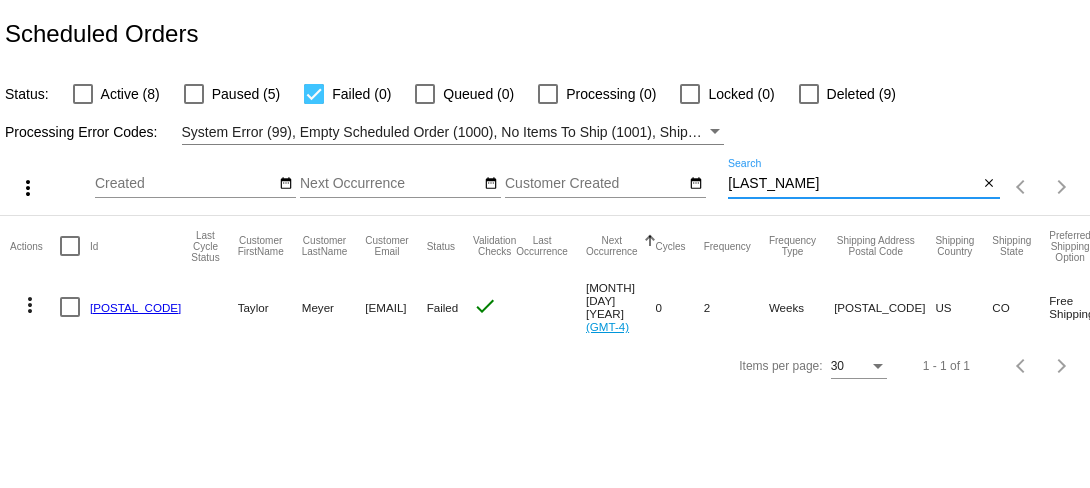 click on "[LAST_NAME]" at bounding box center (853, 184) 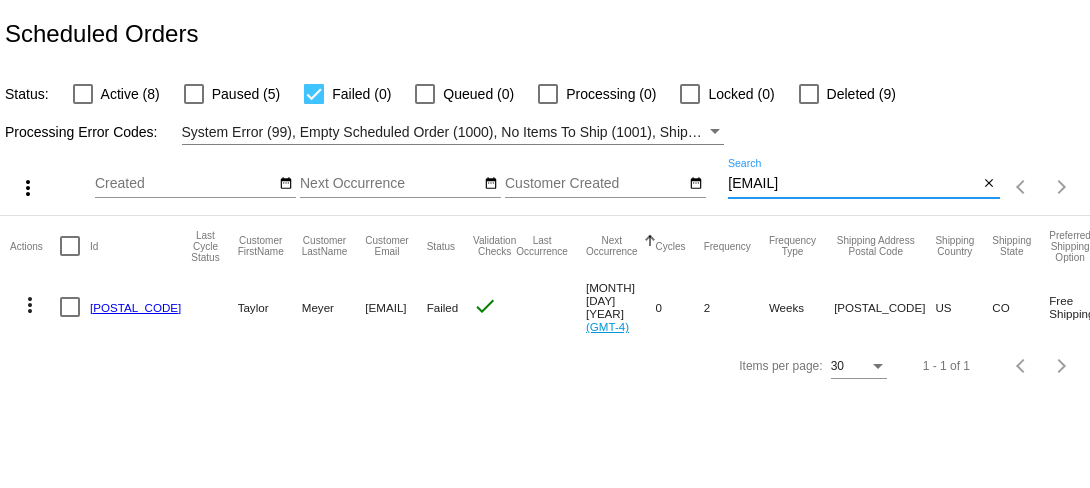 type on "[EMAIL]" 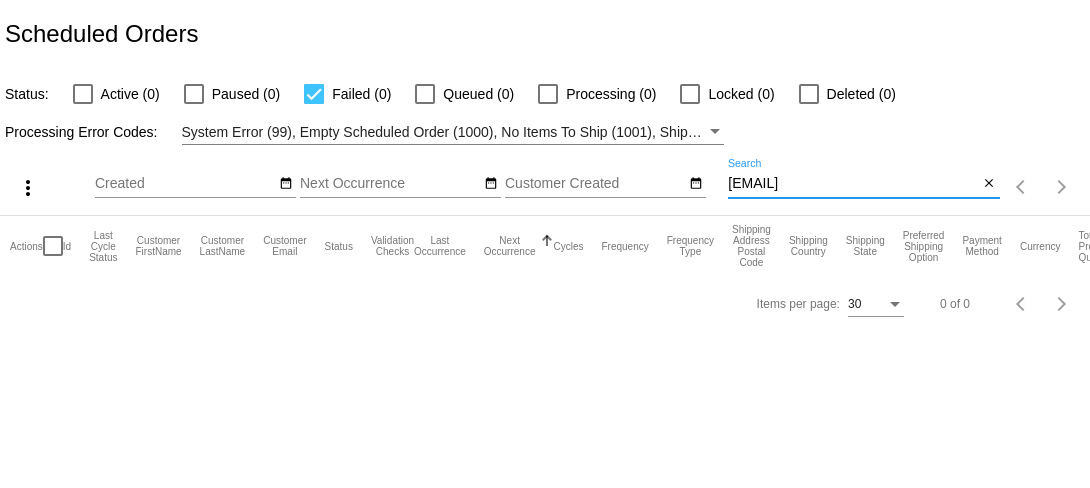 click on "[EMAIL]" at bounding box center (853, 184) 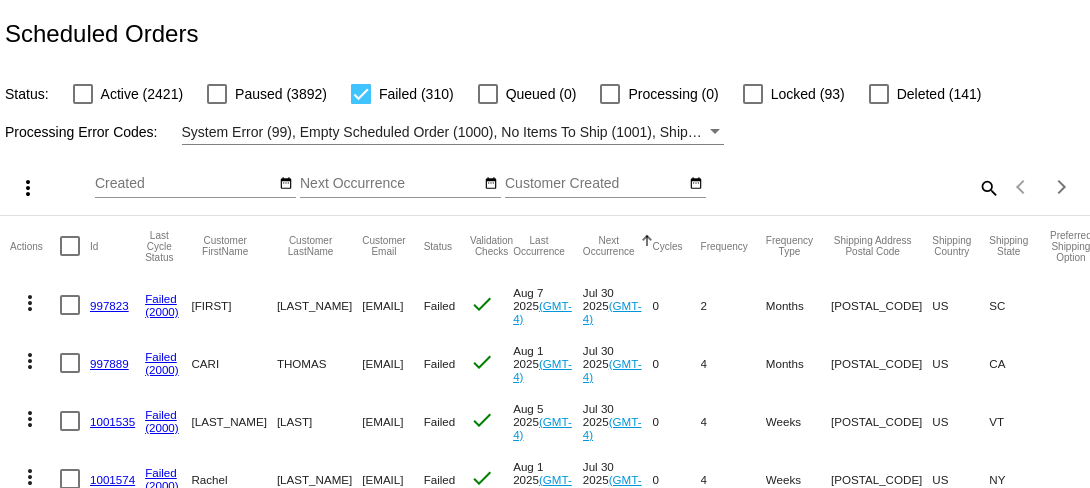 click on "search" 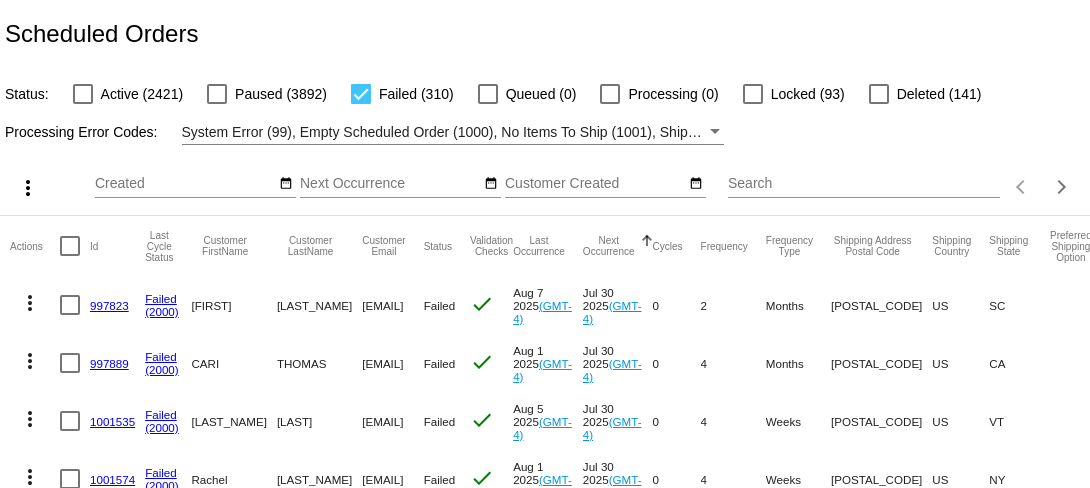 click on "Search" at bounding box center [863, 184] 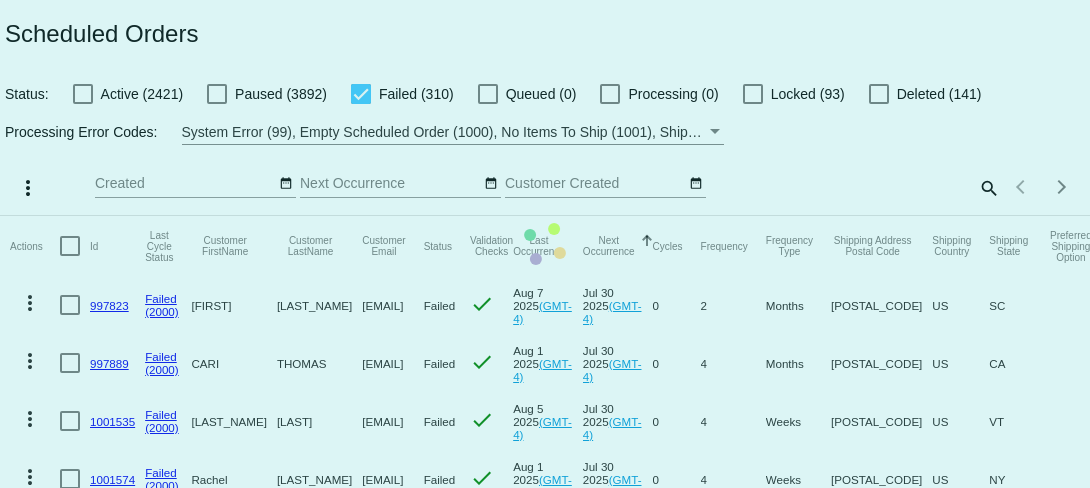click on "Actions
Id   Last Cycle Status   Customer FirstName   Customer LastName   Customer Email   Status   Validation Checks   Last Occurrence   Next Occurrence   Sorted by NextOccurrenceUtc ascending  Cycles   Frequency   Frequency Type   Shipping Address Postal Code
Shipping Country
Shipping State
Preferred Shipping Option
Payment Method   Currency   Total Product Quantity   Scheduled Order Subtotal
Scheduled Order LTV
more_vert
[NUMBER]
Failed
([NUMBER])
[FIRST_NAME]
[LAST_NAME]
[EMAIL]
Failed
check
[MONTH] [DAY] [YEAR]
([TIMEZONE])
[MONTH] [DAY] [YEAR]
([TIMEZONE])
[NUMBER]  [NUMBER]  Months  [POSTAL_CODE]  US  SC    Shopify  USD  [NUMBER]  [NUMBER]  TBD
more_vert" 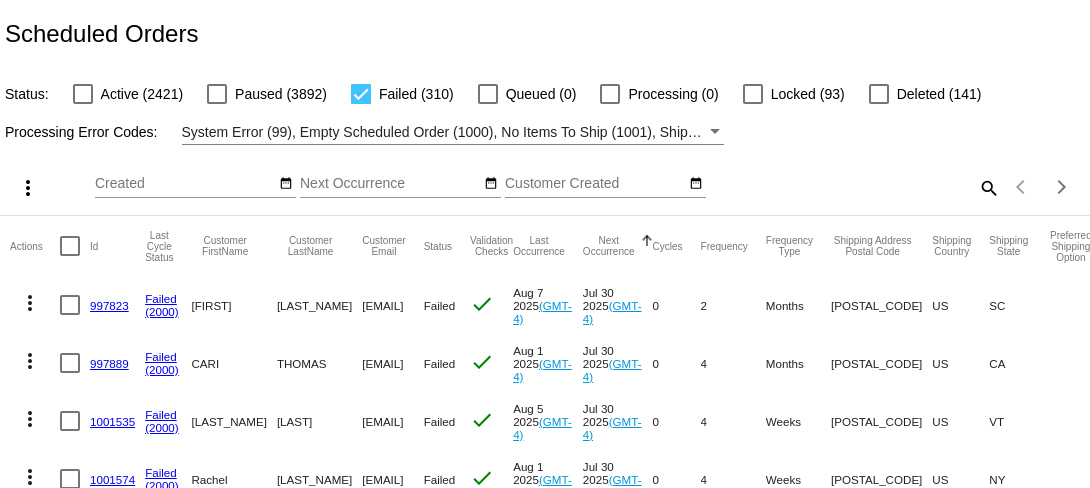 click on "search" 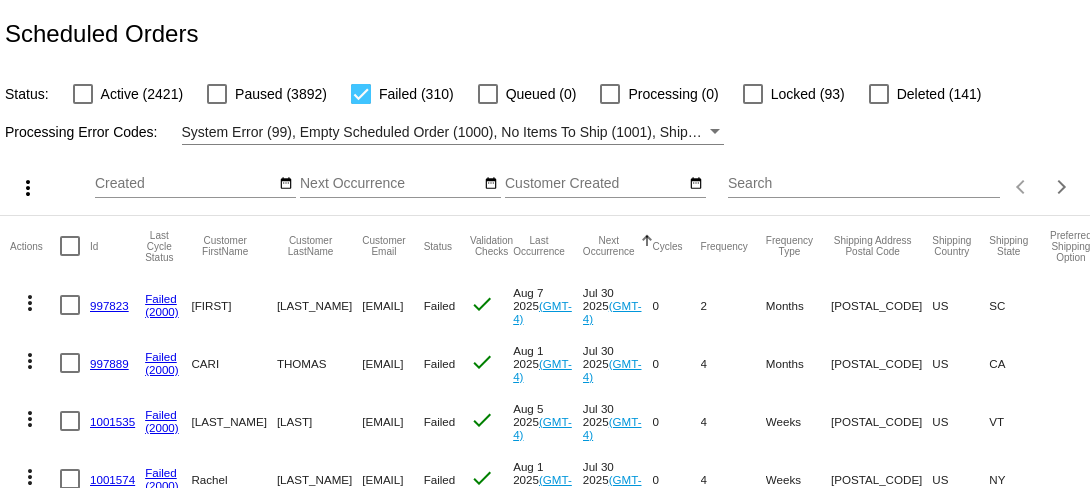 click on "Search" at bounding box center [863, 184] 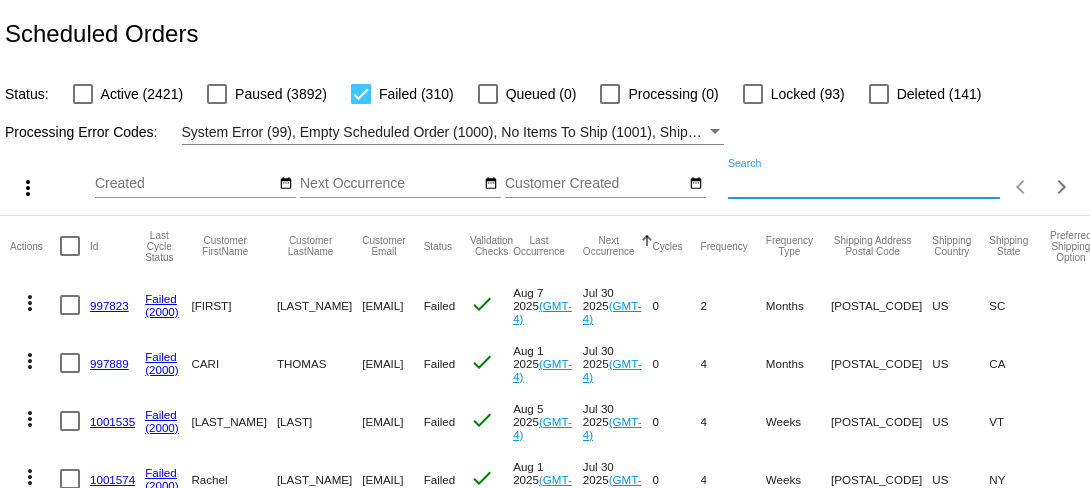 click on "Search" at bounding box center (863, 184) 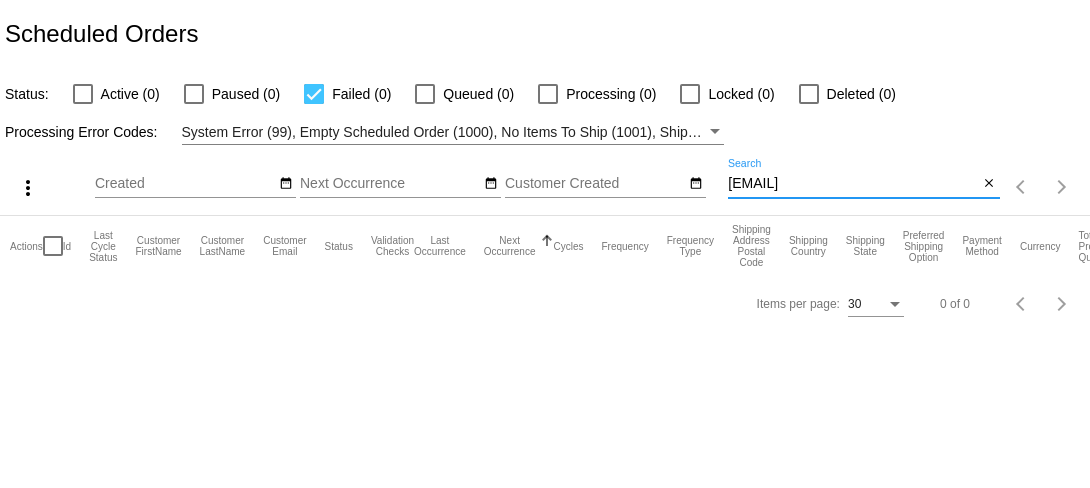 click on "[EMAIL]" at bounding box center (853, 184) 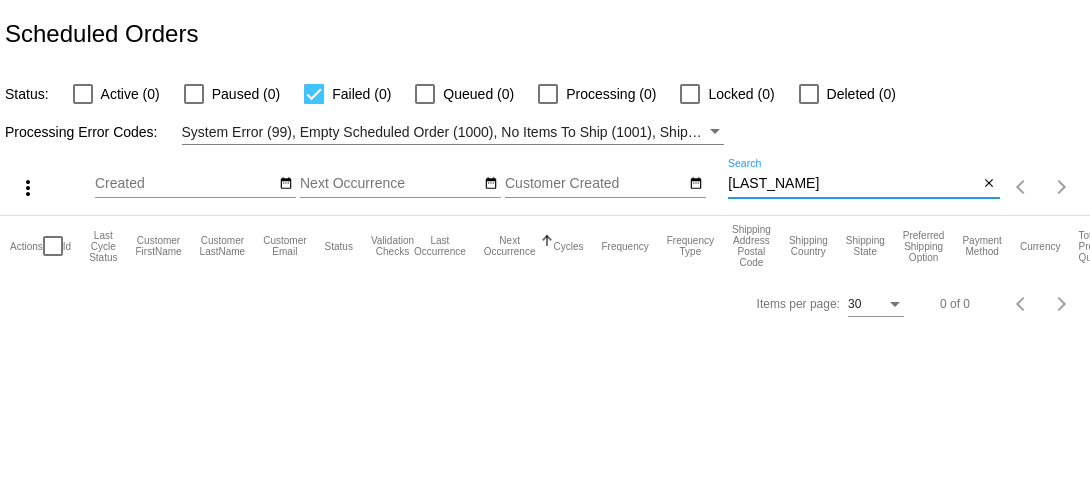 click on "[LAST_NAME]
Search" 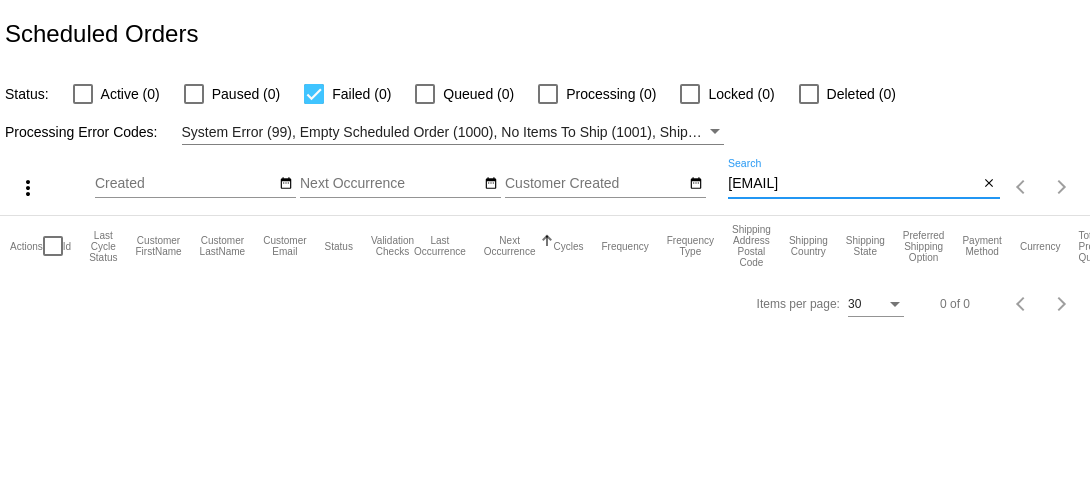 type on "[EMAIL]" 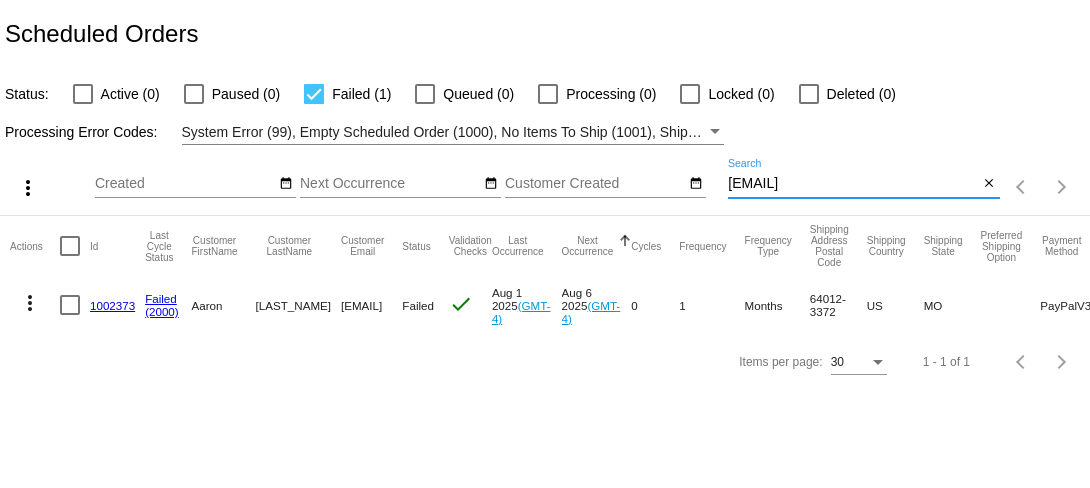 click on "1002373" 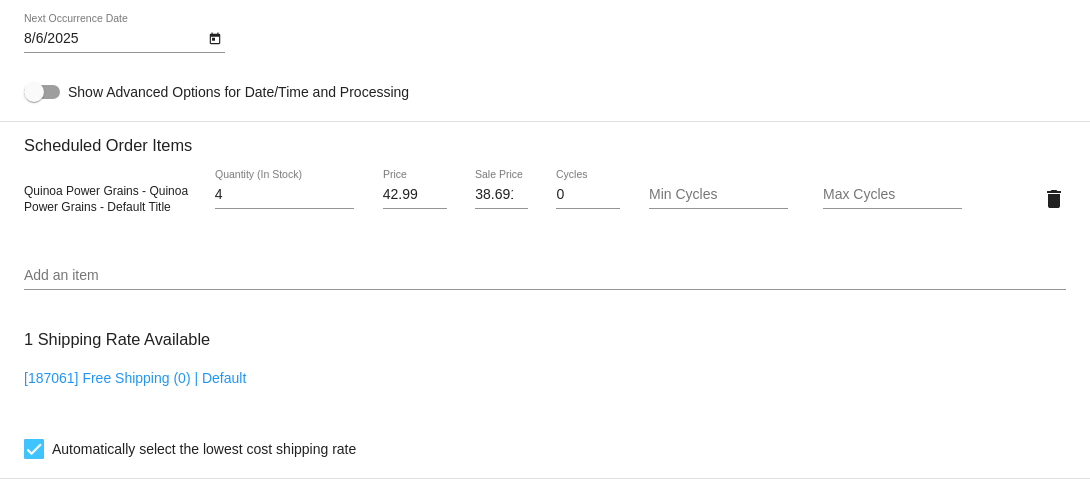 scroll, scrollTop: 1318, scrollLeft: 0, axis: vertical 